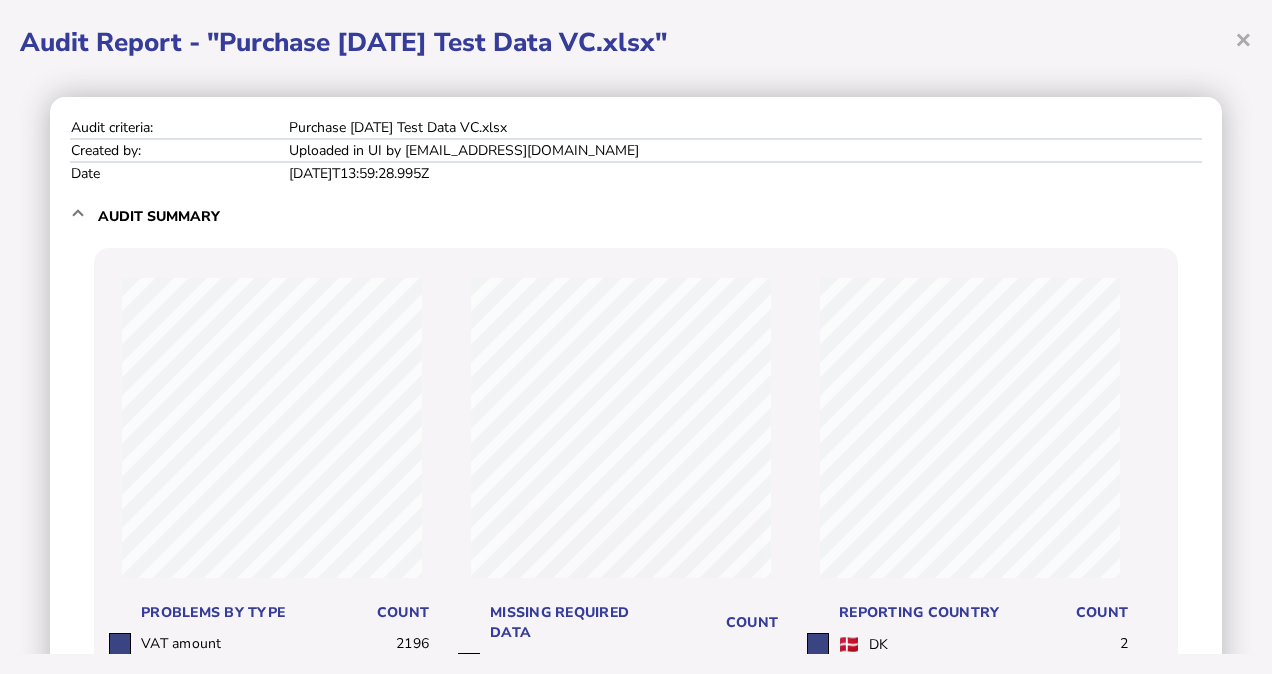 scroll, scrollTop: 0, scrollLeft: 0, axis: both 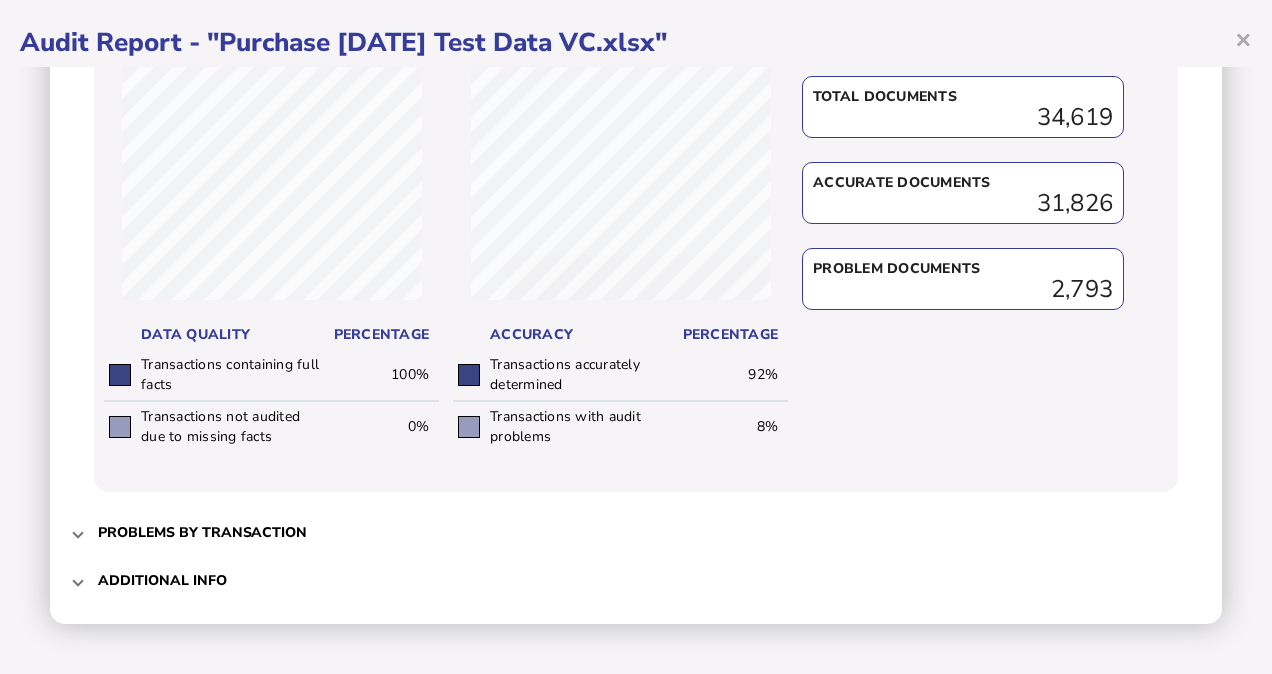 click on "Problems by transaction" at bounding box center [638, 532] 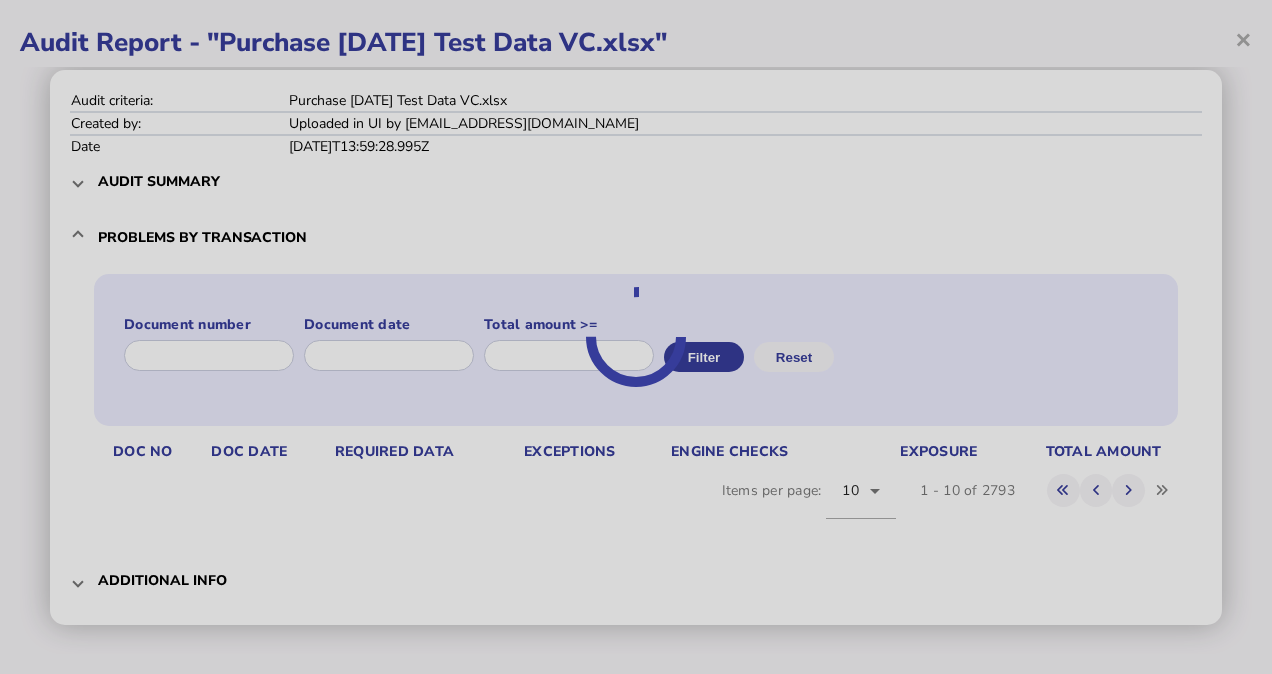 scroll, scrollTop: 82, scrollLeft: 0, axis: vertical 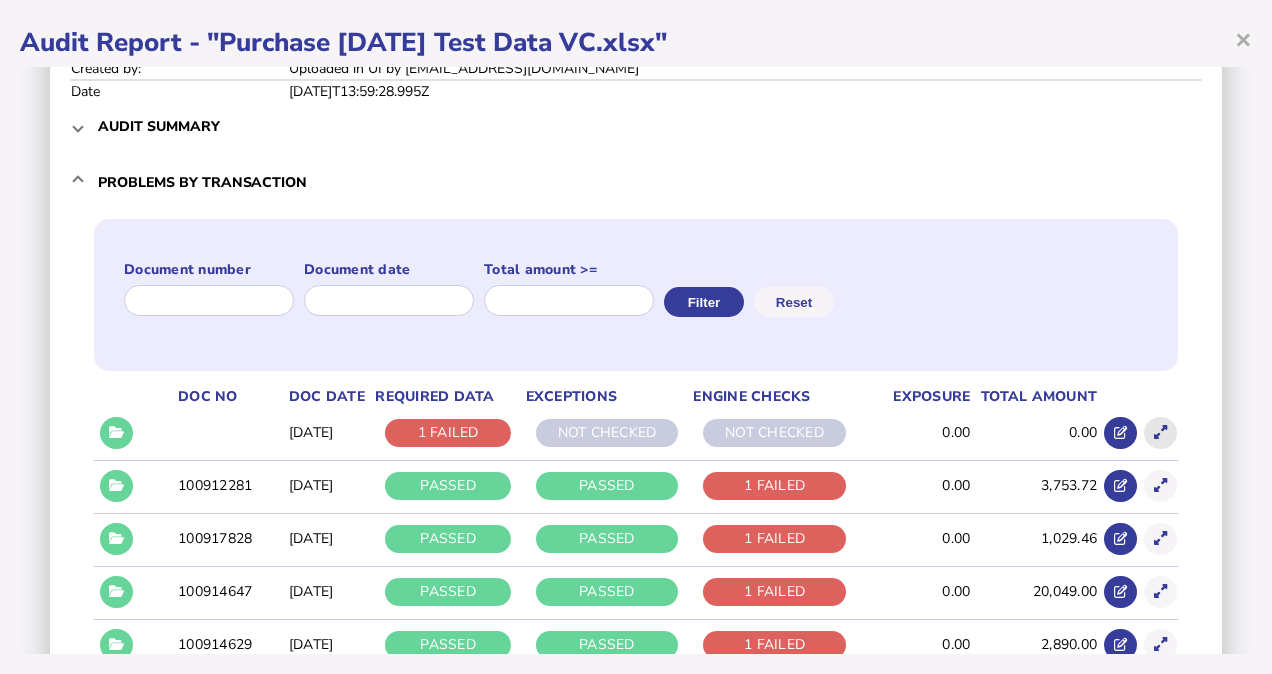 click at bounding box center [1160, 432] 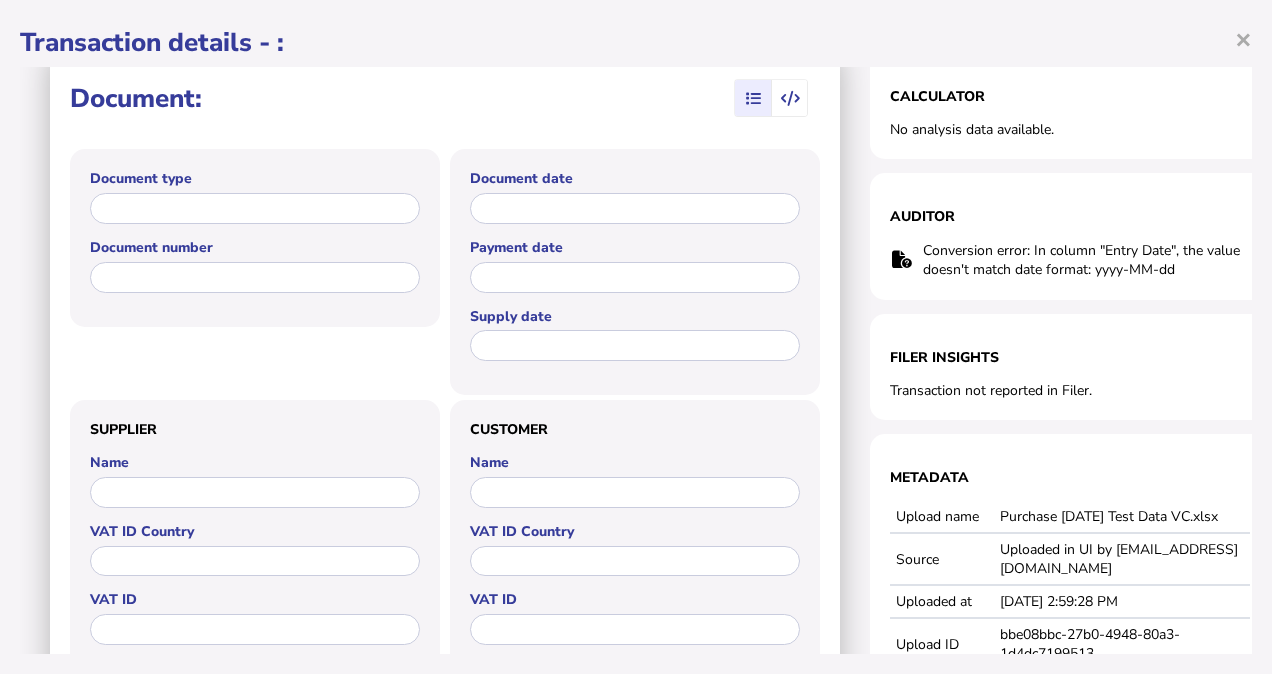 scroll, scrollTop: 0, scrollLeft: 0, axis: both 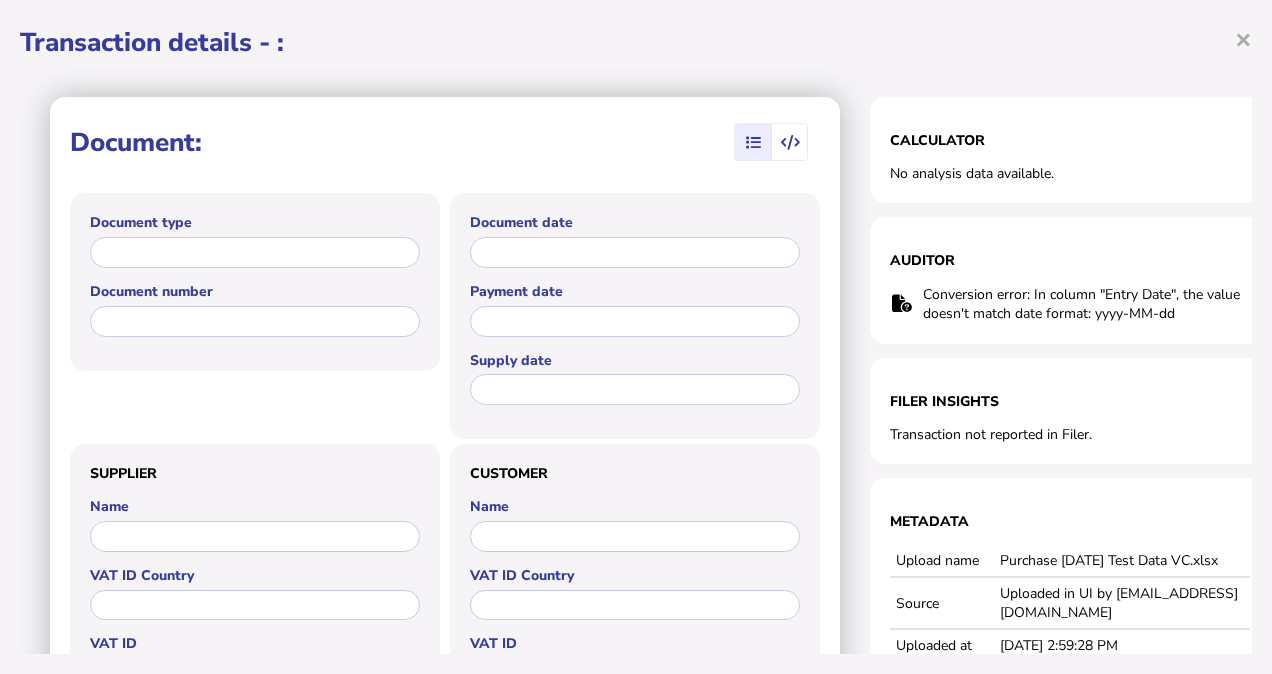 click on "**********" at bounding box center [636, 337] 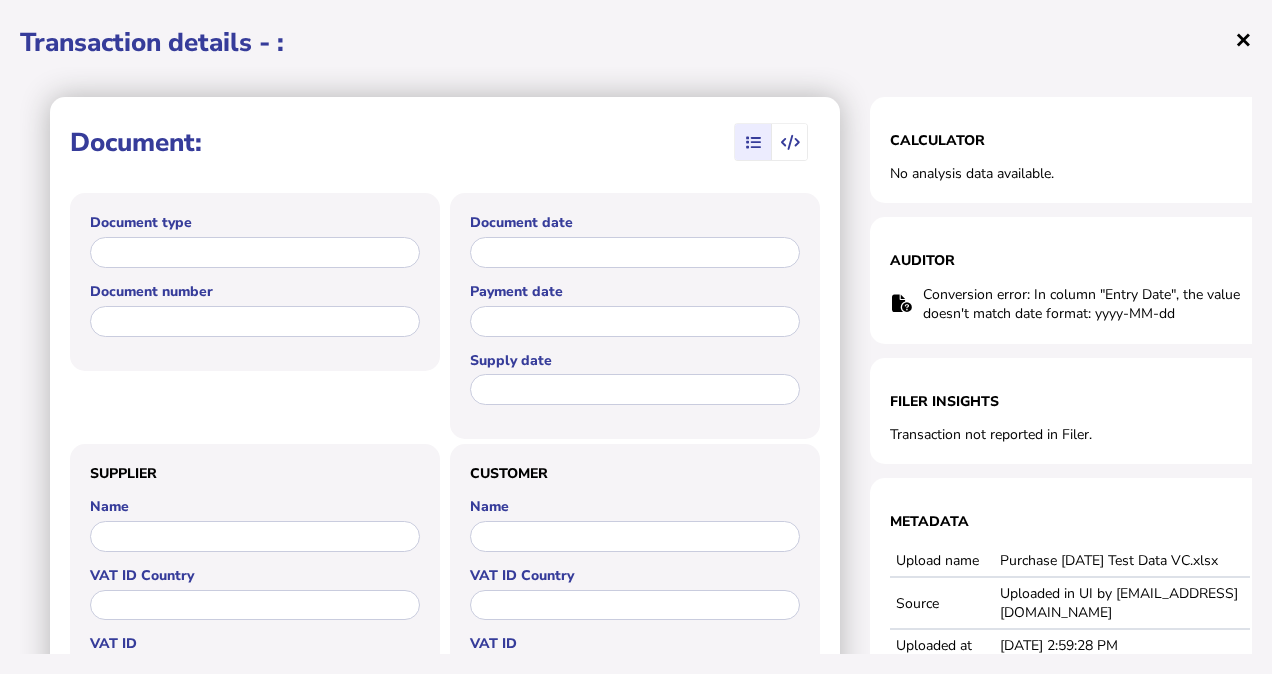 click on "×" at bounding box center (1243, 39) 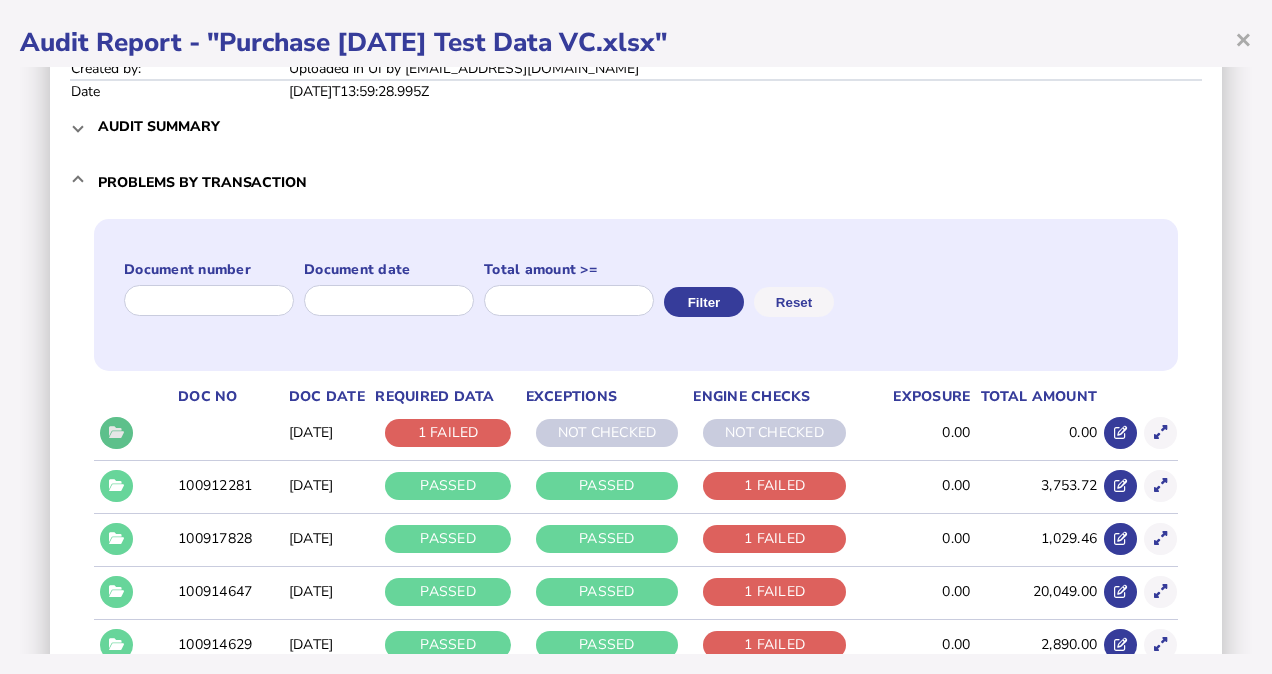 click at bounding box center [116, 432] 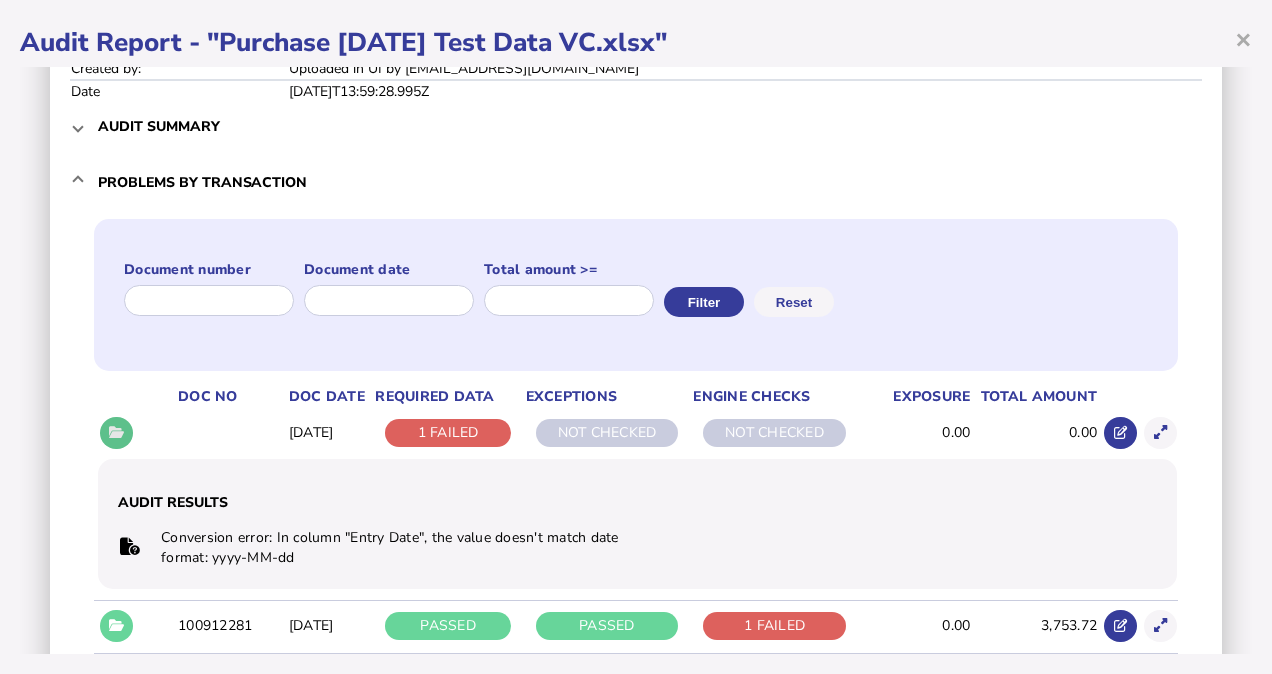 type 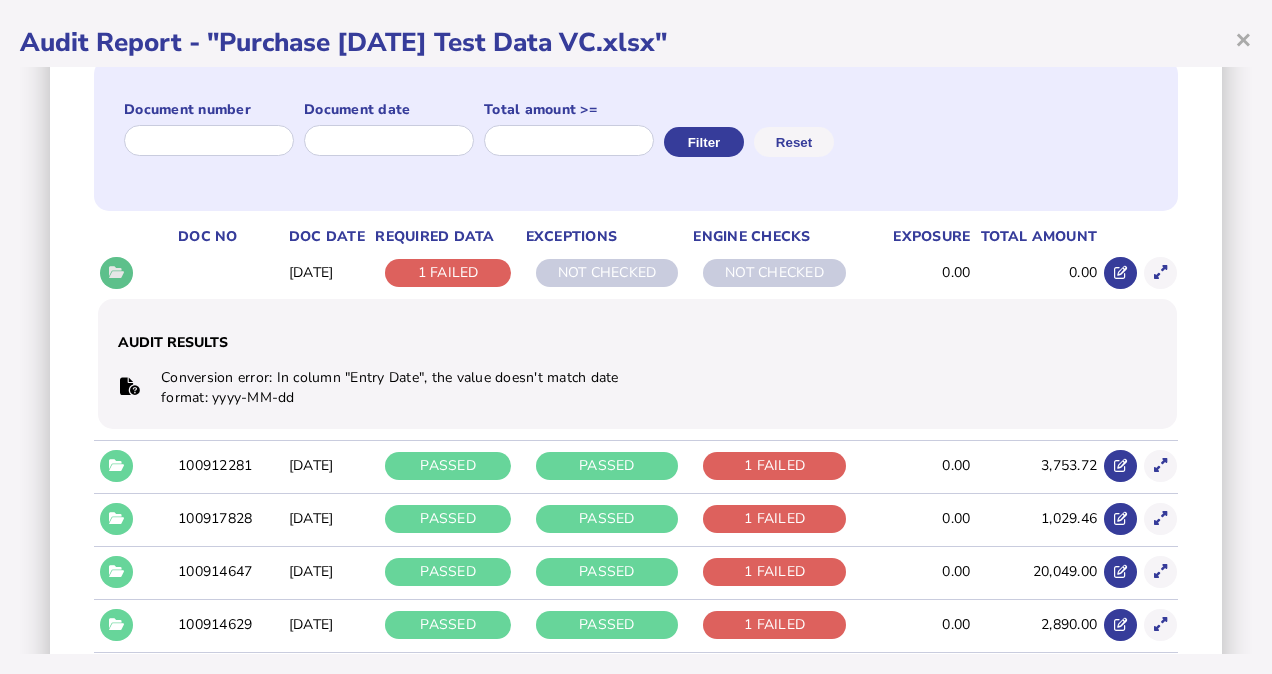 scroll, scrollTop: 282, scrollLeft: 0, axis: vertical 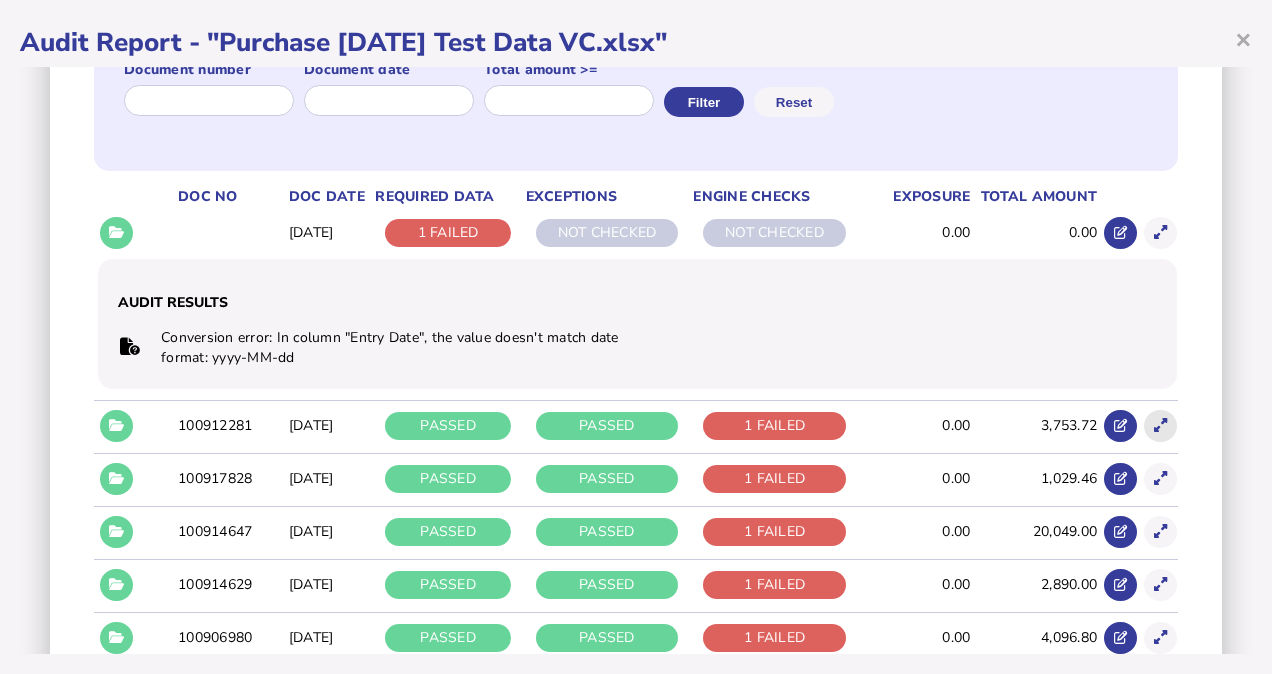 click at bounding box center [1160, 425] 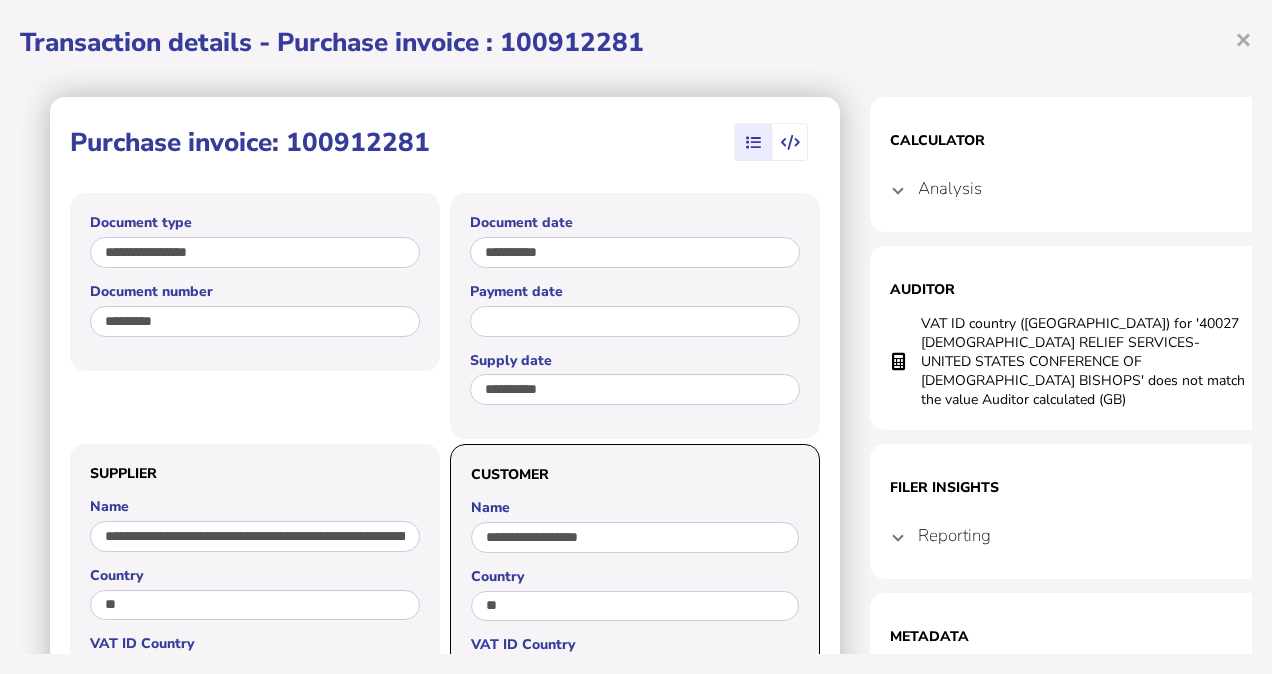 type 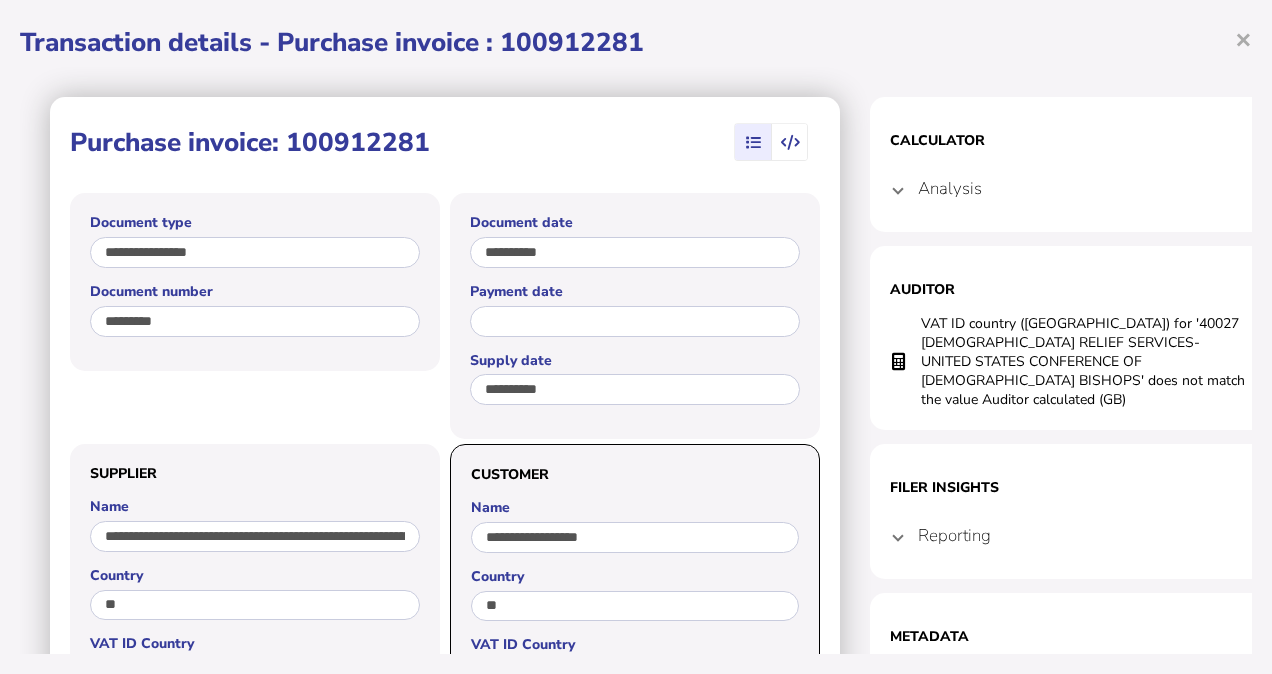 scroll, scrollTop: 322, scrollLeft: 0, axis: vertical 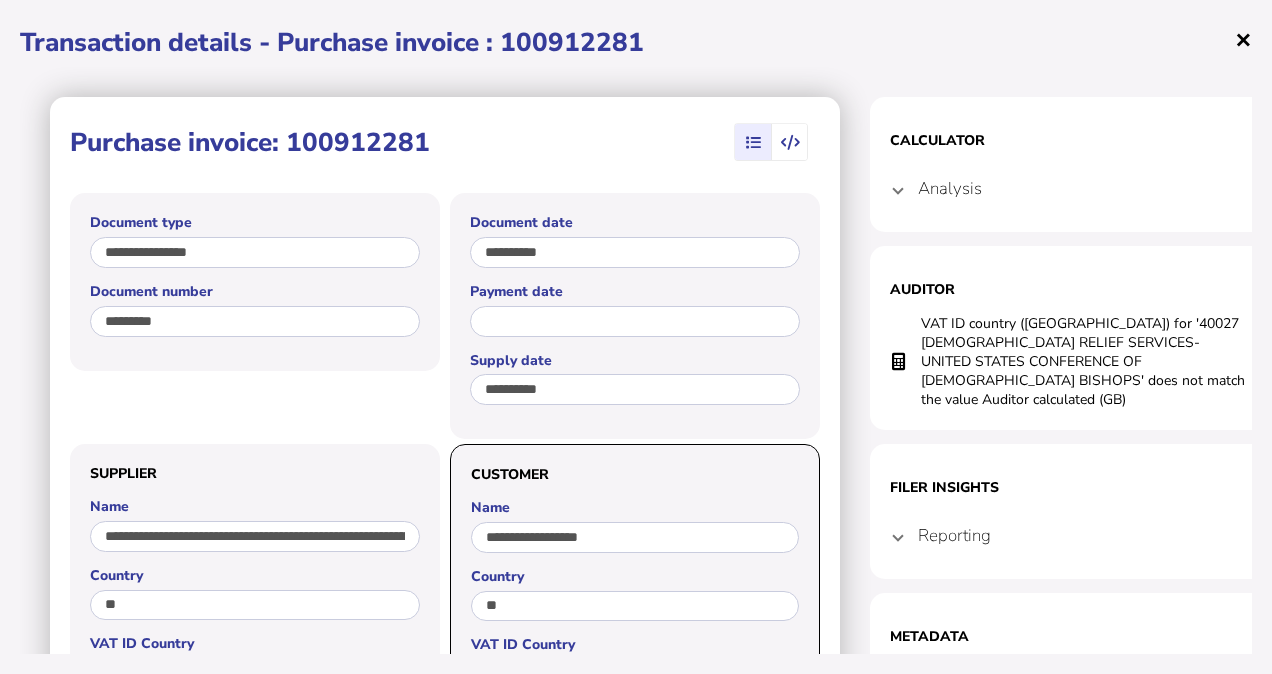 click on "×" at bounding box center (1243, 39) 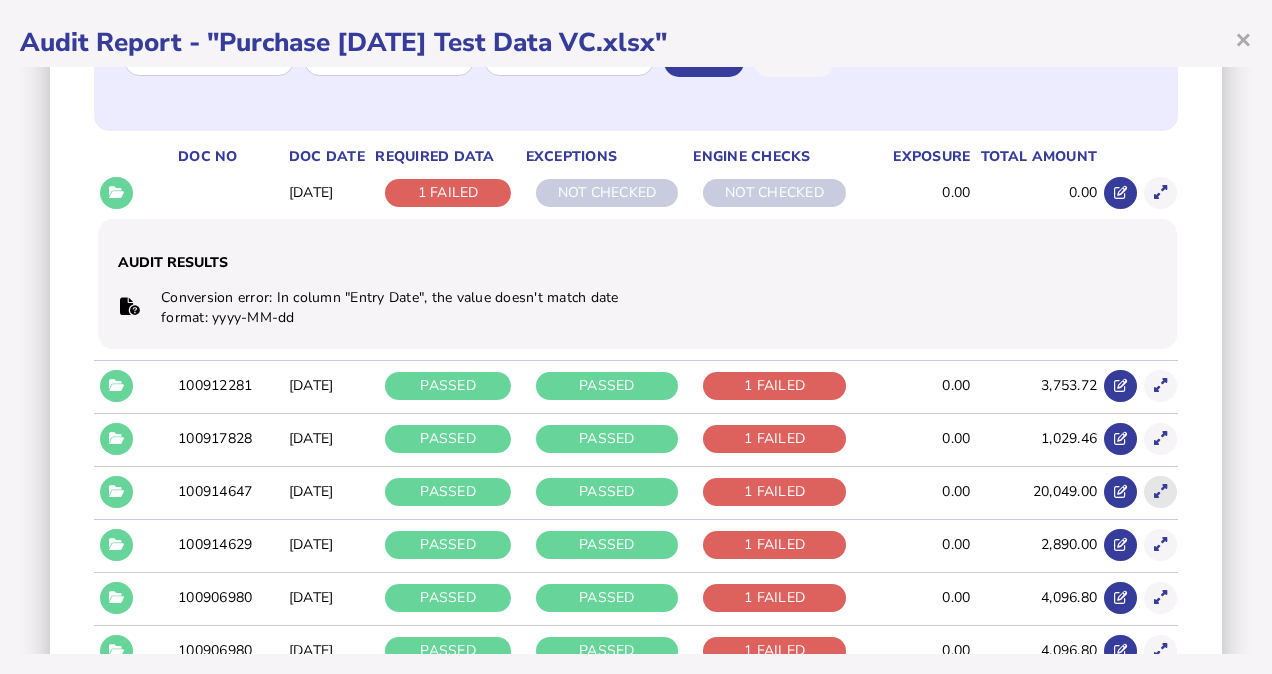 click at bounding box center (1160, 491) 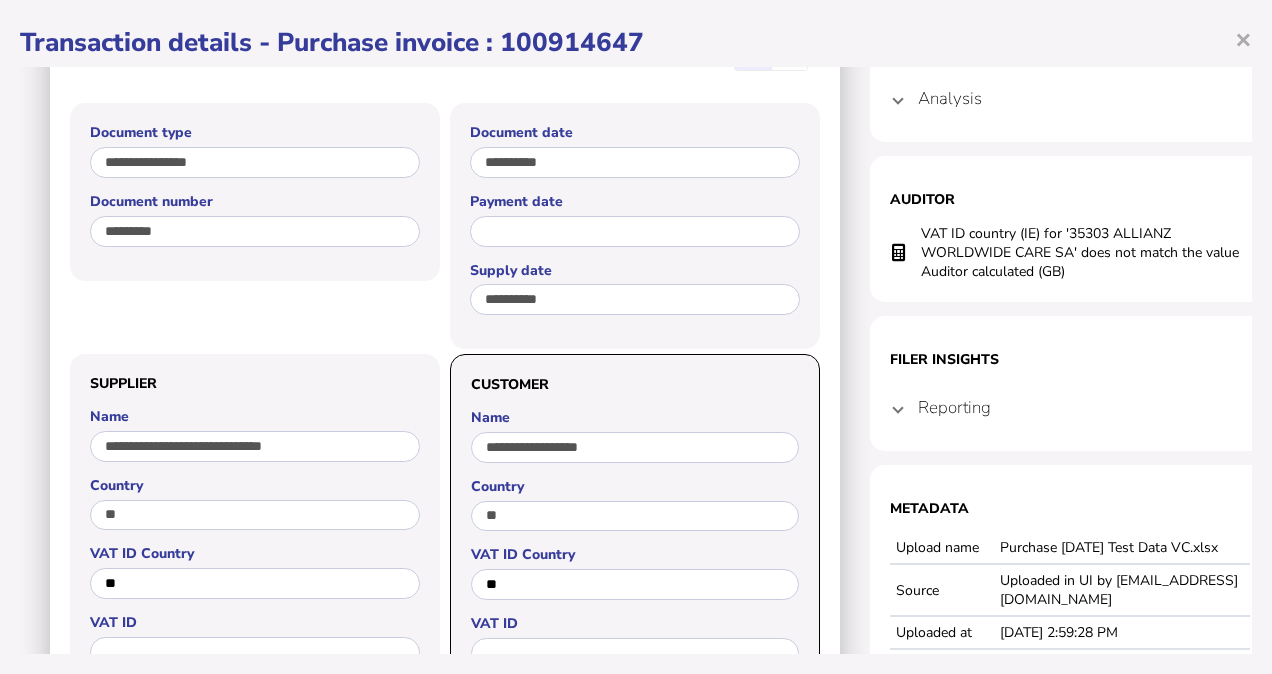scroll, scrollTop: 0, scrollLeft: 0, axis: both 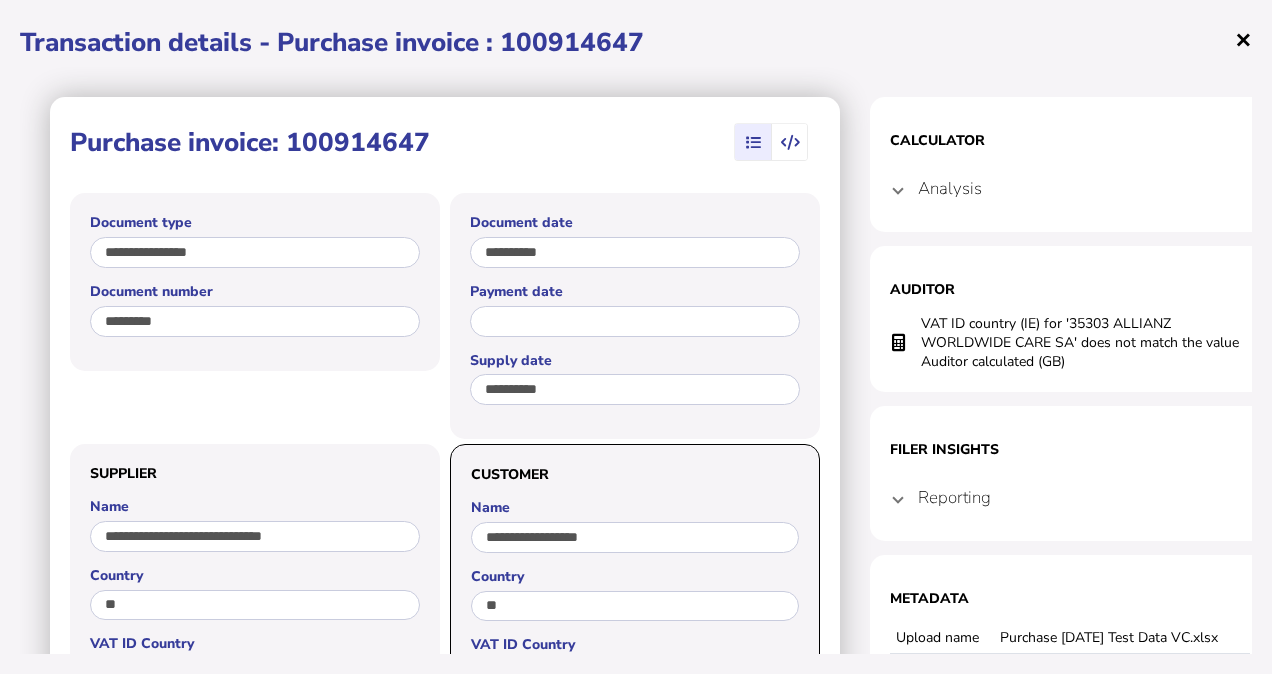click on "×" at bounding box center [1243, 39] 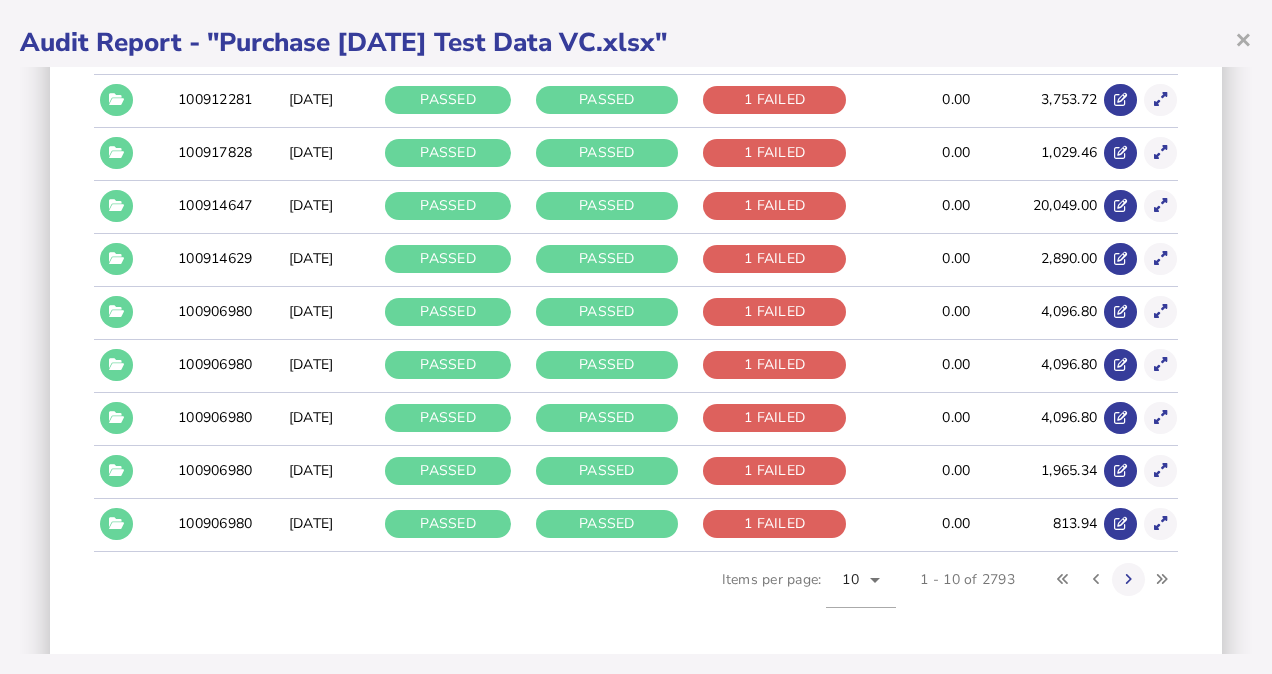 scroll, scrollTop: 608, scrollLeft: 0, axis: vertical 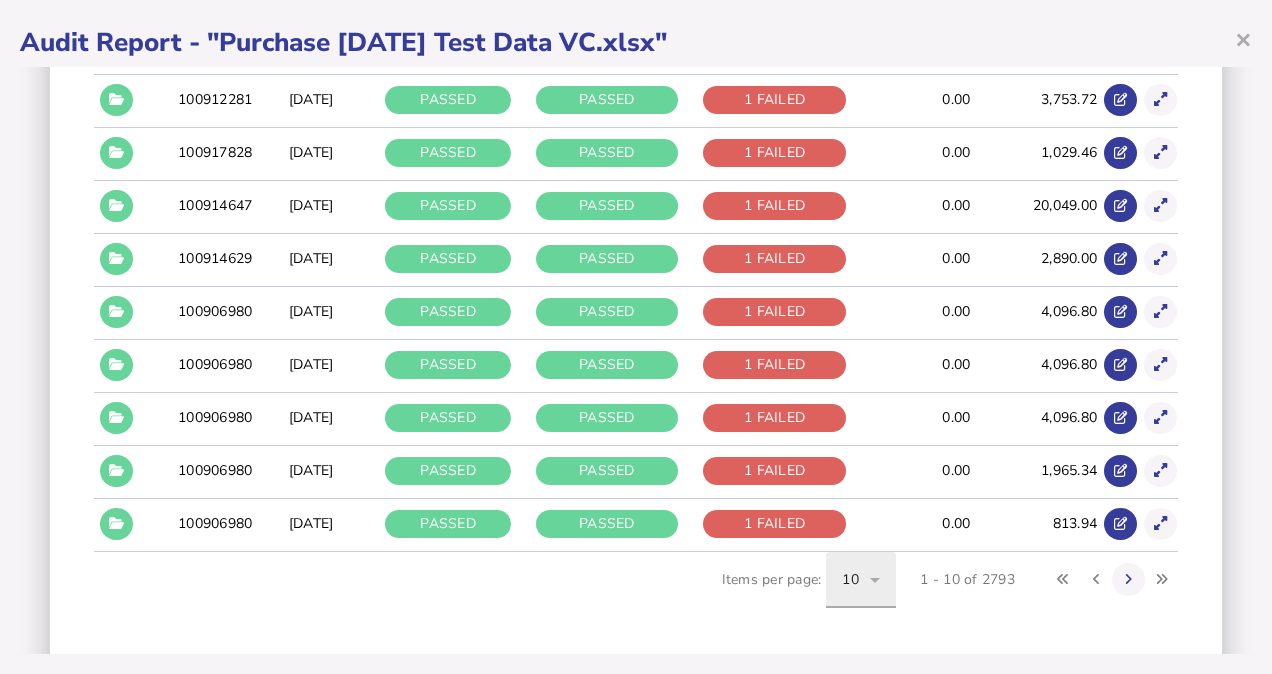 click 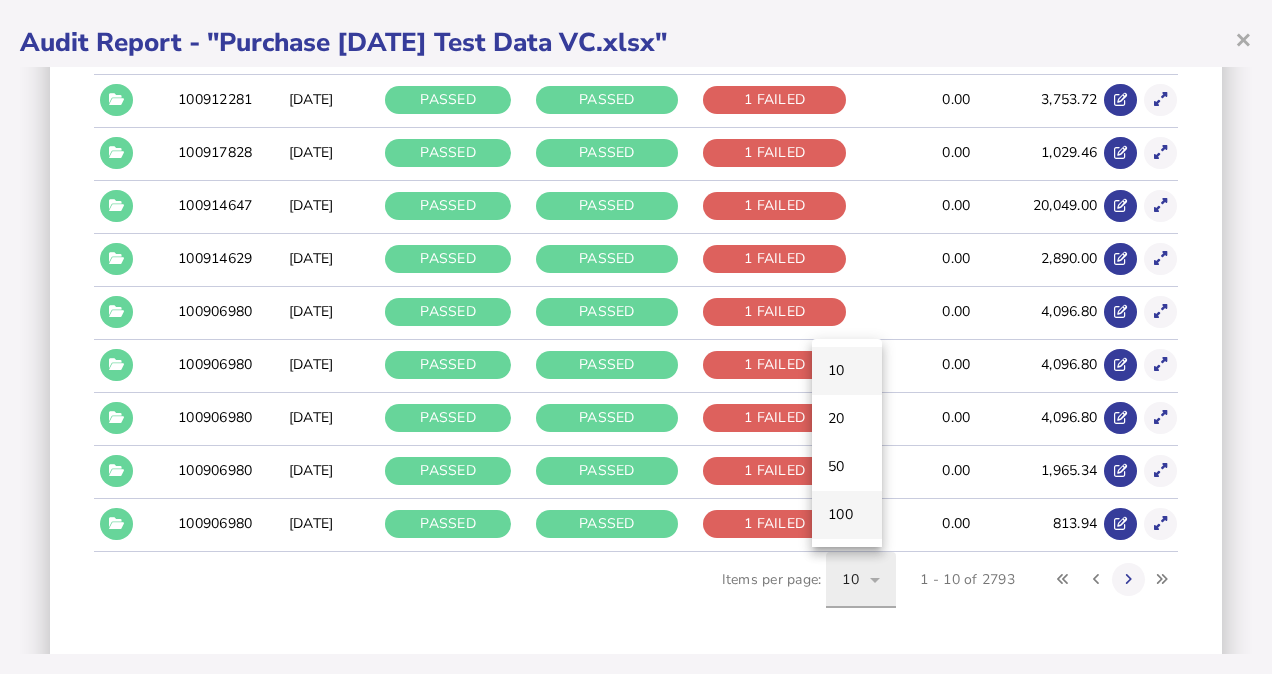 click on "100" at bounding box center [840, 515] 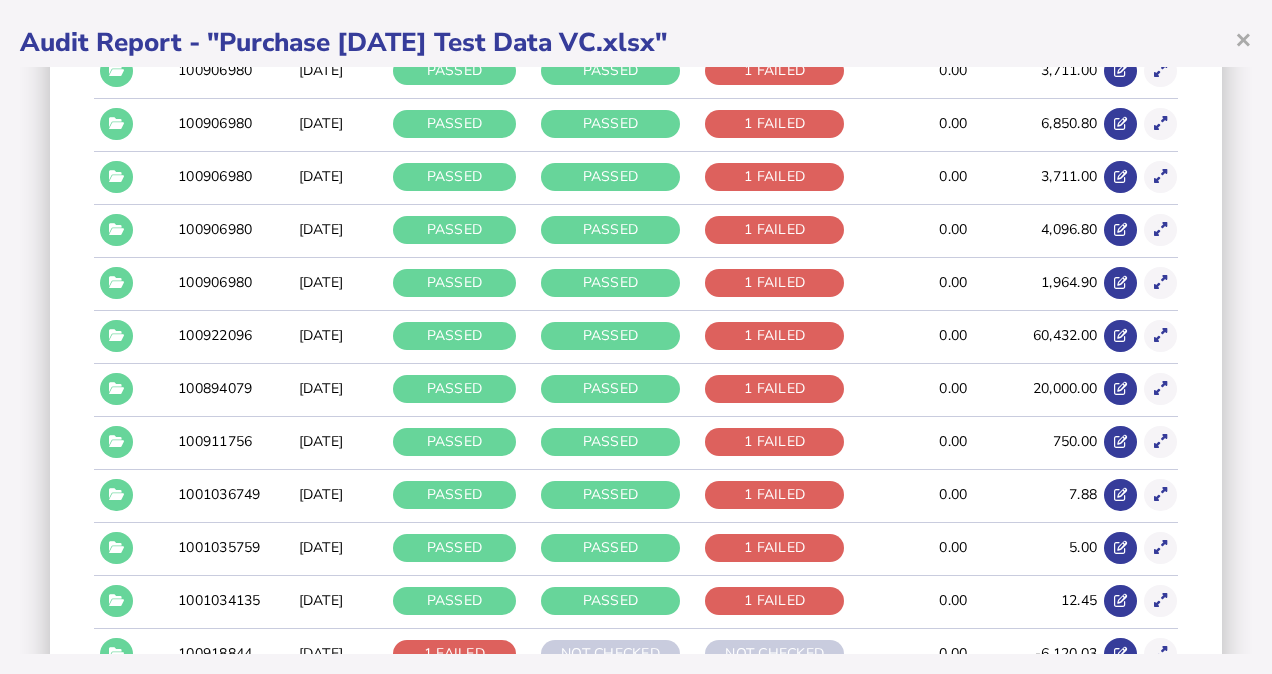 scroll, scrollTop: 1365, scrollLeft: 0, axis: vertical 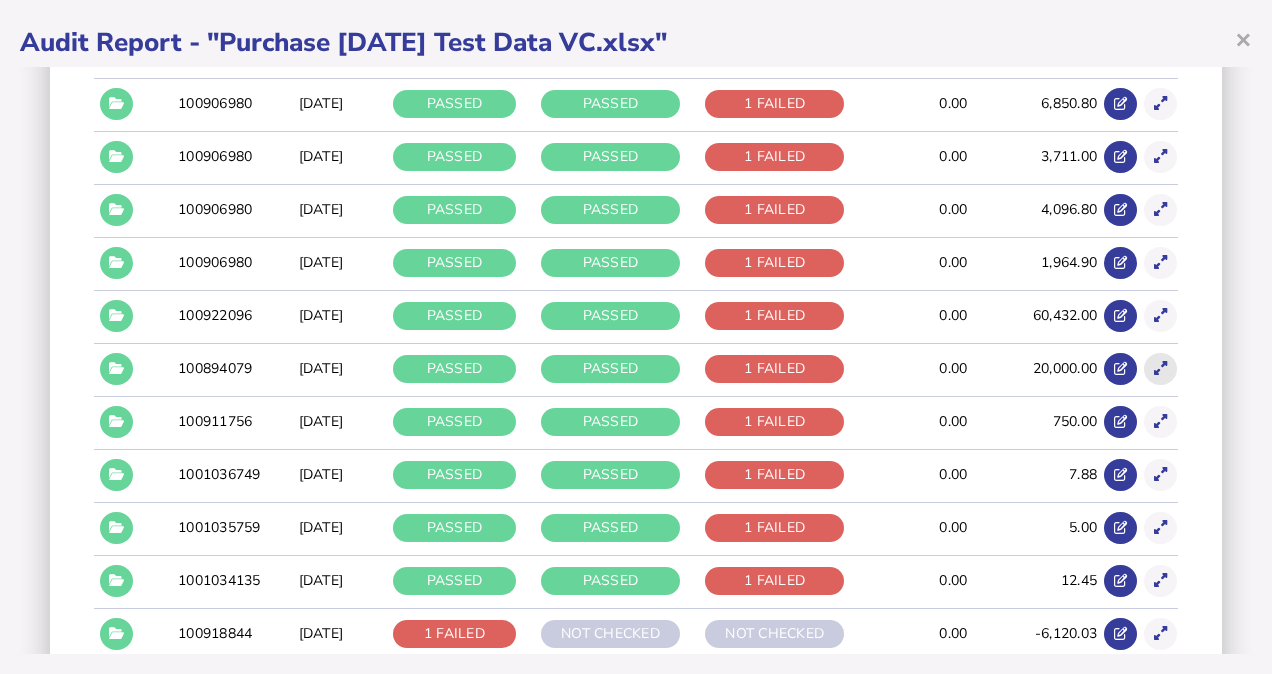 click at bounding box center (1160, 369) 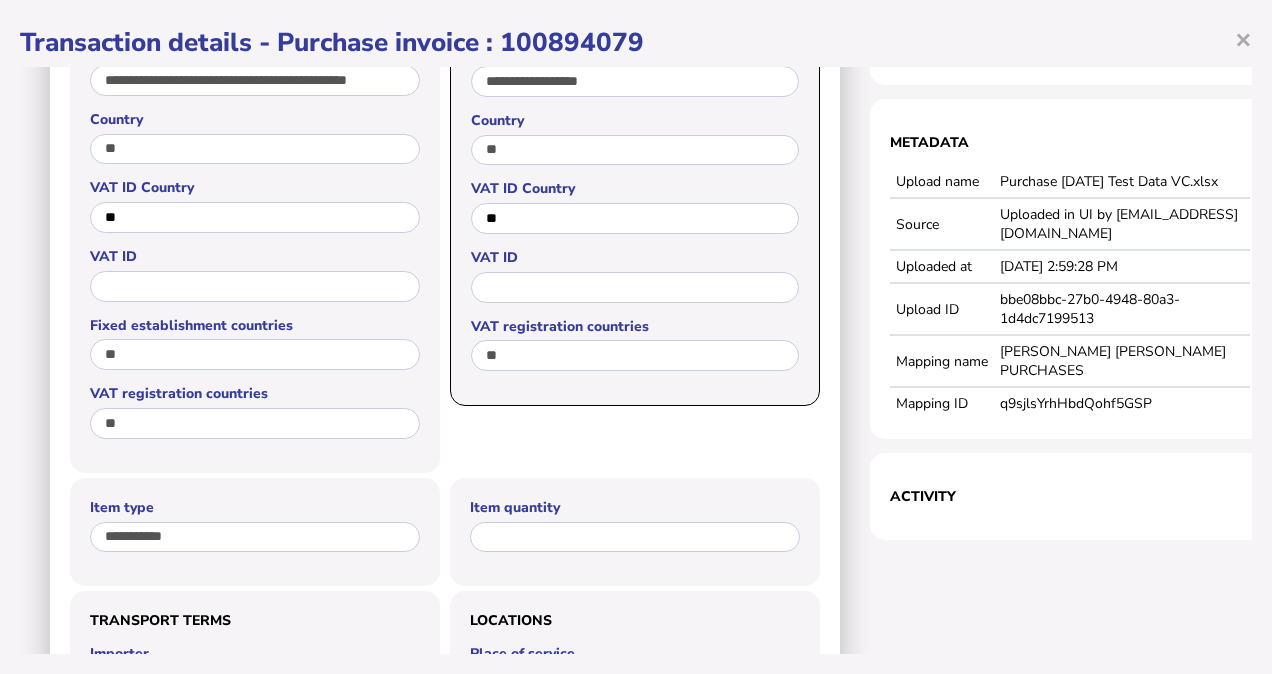 scroll, scrollTop: 507, scrollLeft: 0, axis: vertical 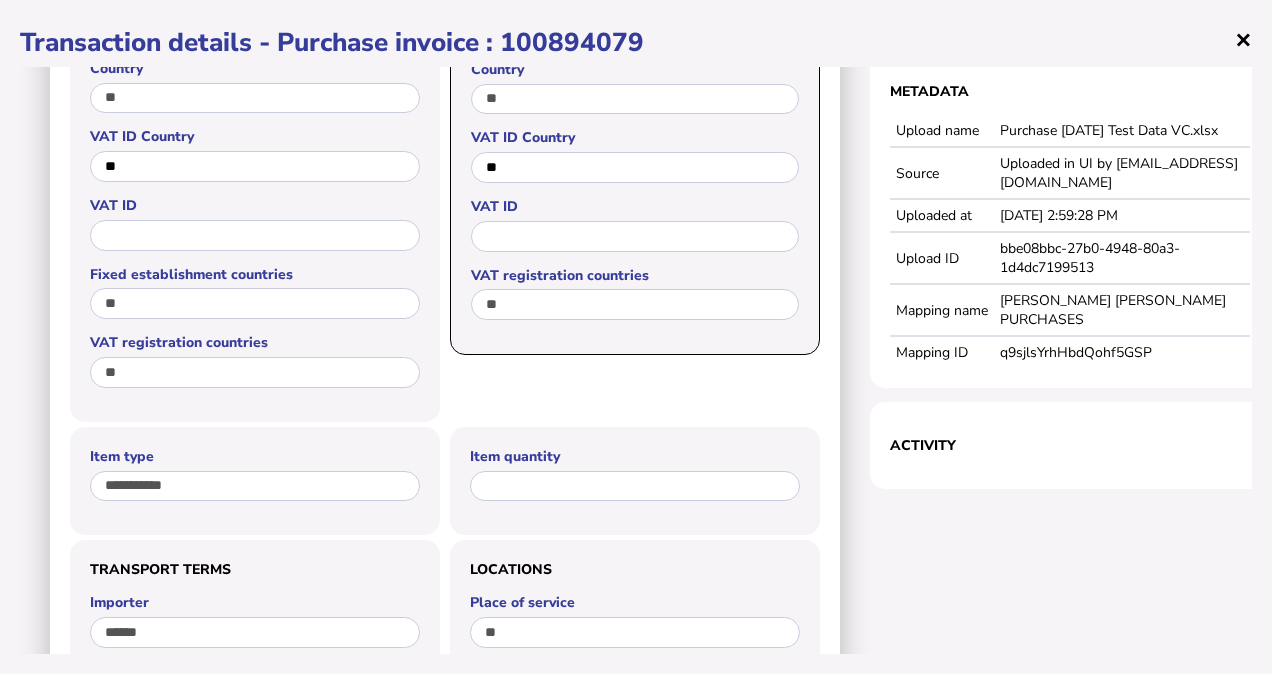 click on "×" at bounding box center (1243, 39) 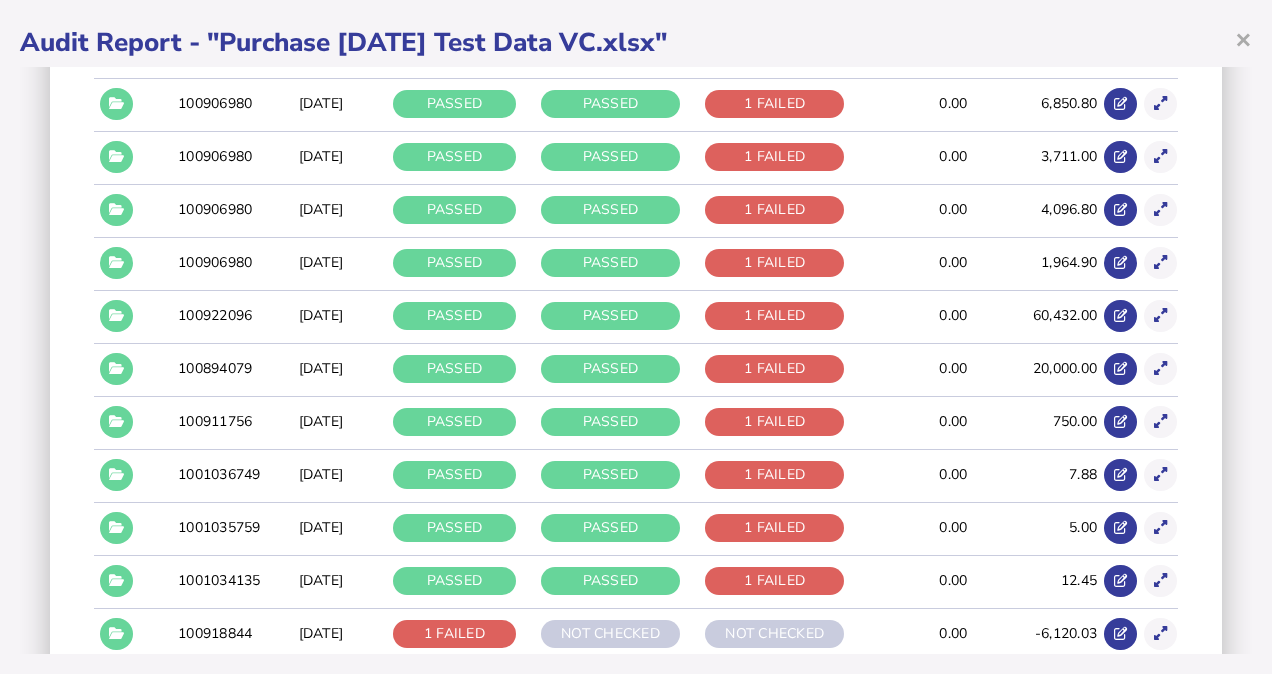 scroll, scrollTop: 0, scrollLeft: 0, axis: both 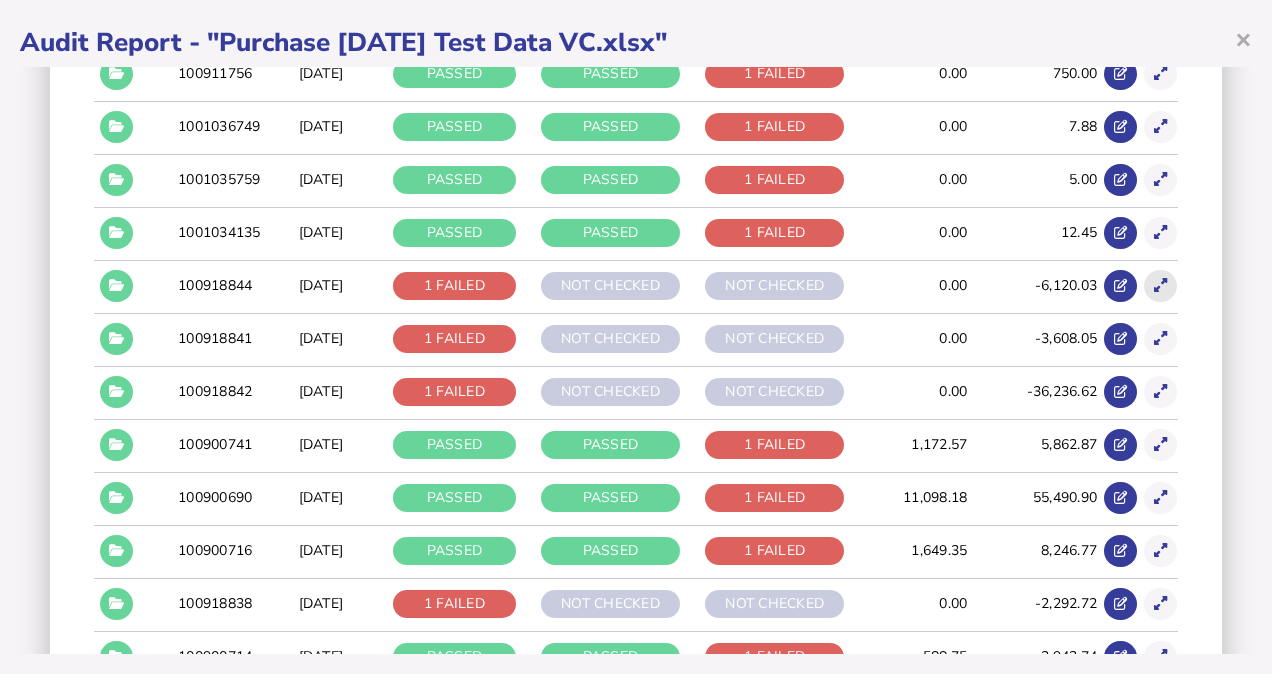 click at bounding box center (1160, 285) 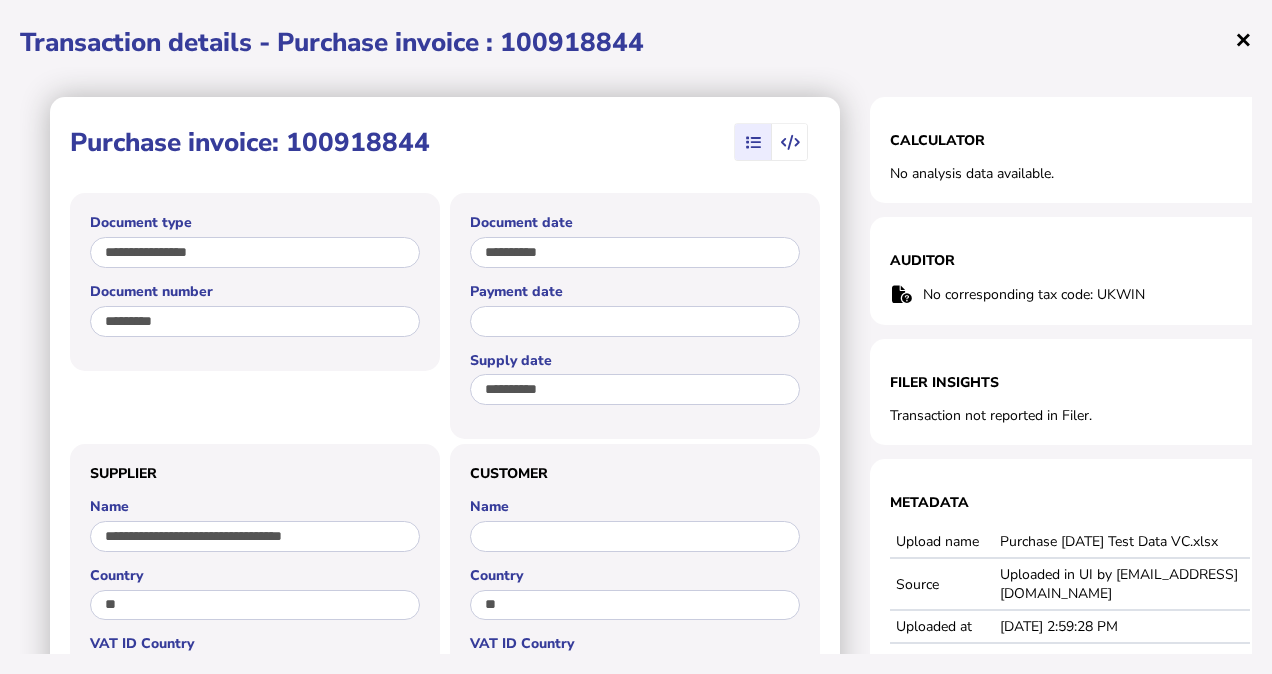 click on "×" at bounding box center (1243, 39) 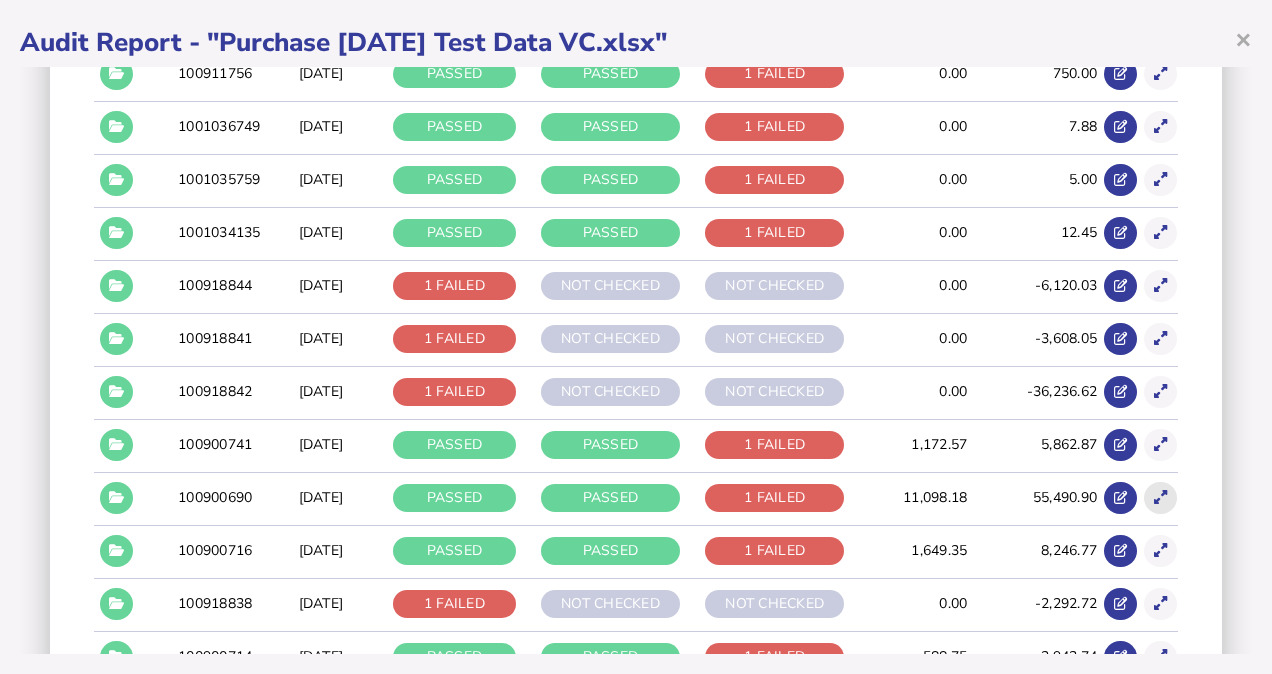 click at bounding box center [1160, 498] 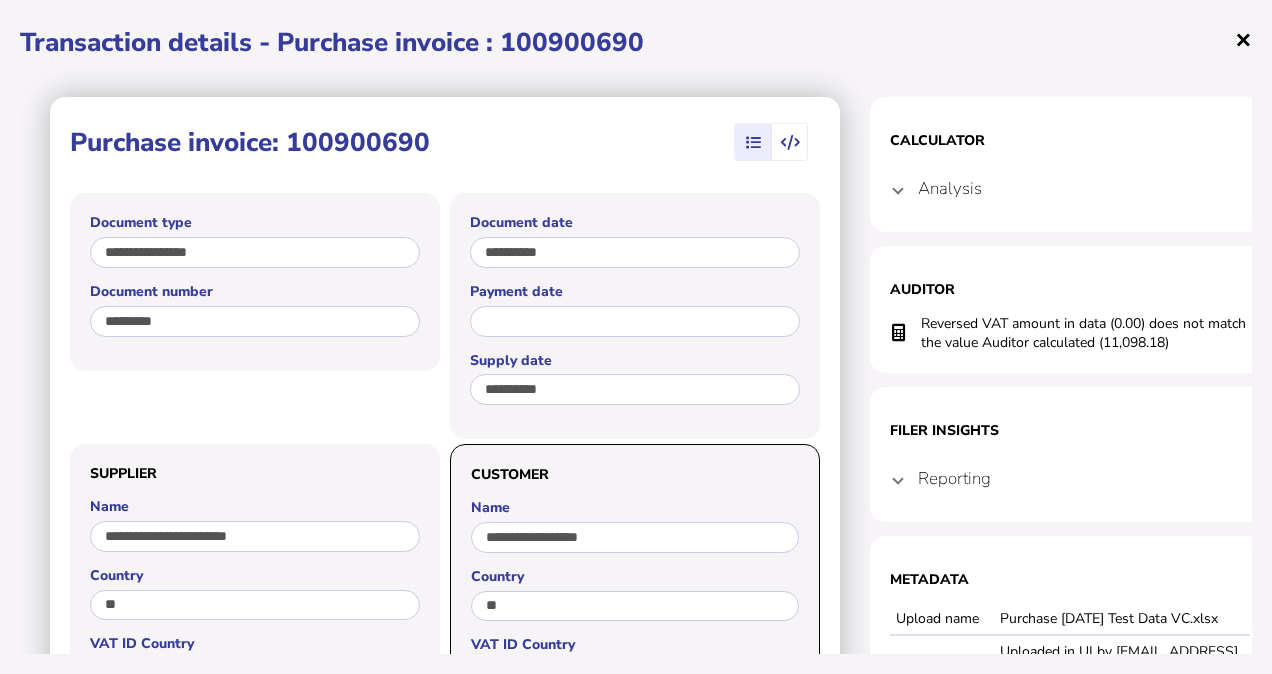 click on "×" at bounding box center (1243, 39) 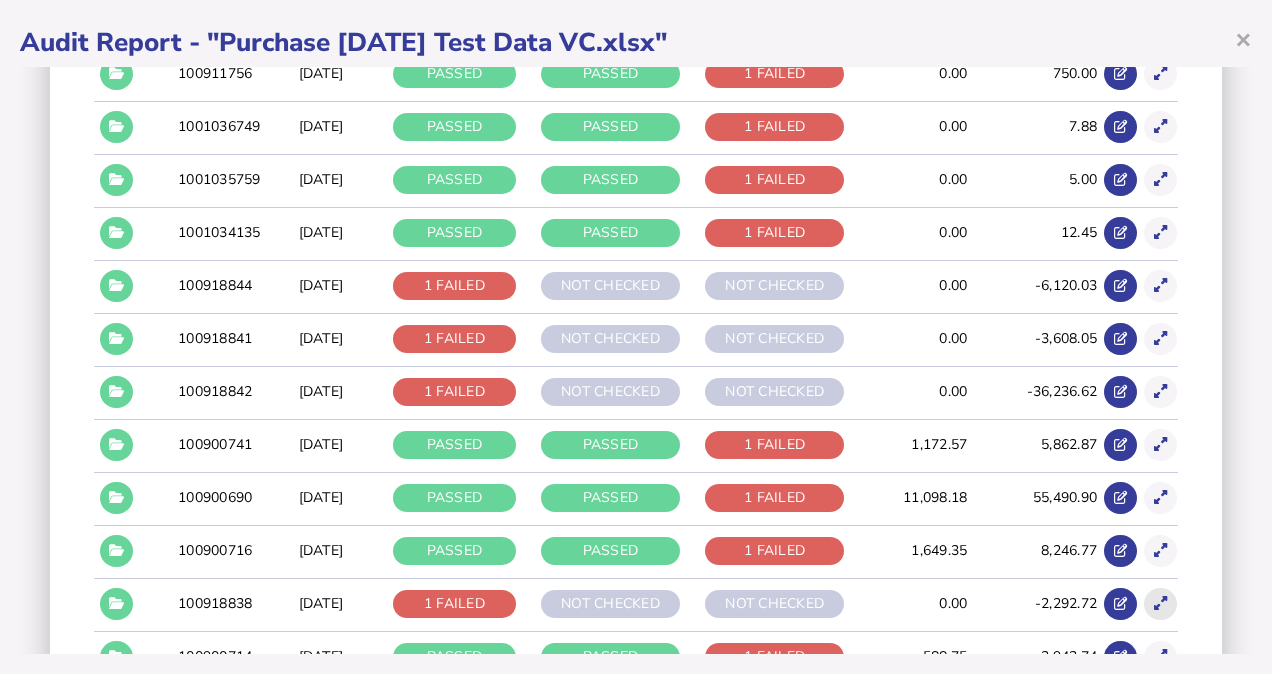click at bounding box center [1160, 603] 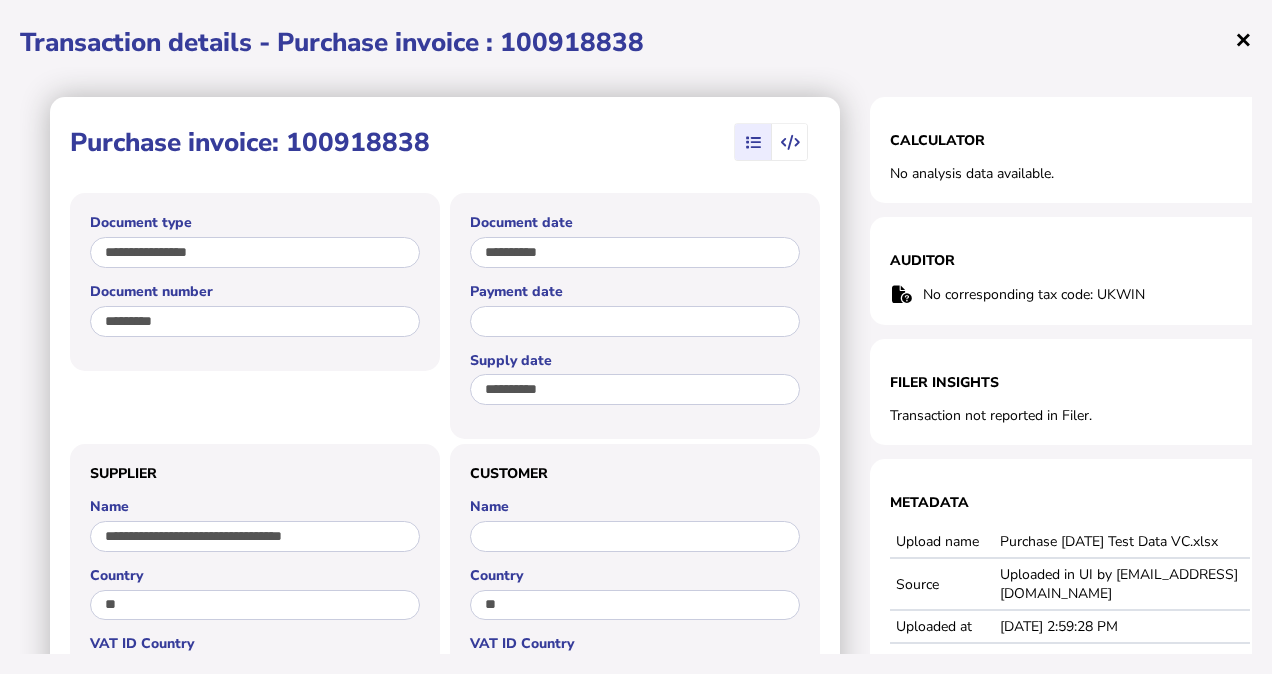 click on "×" at bounding box center [1243, 39] 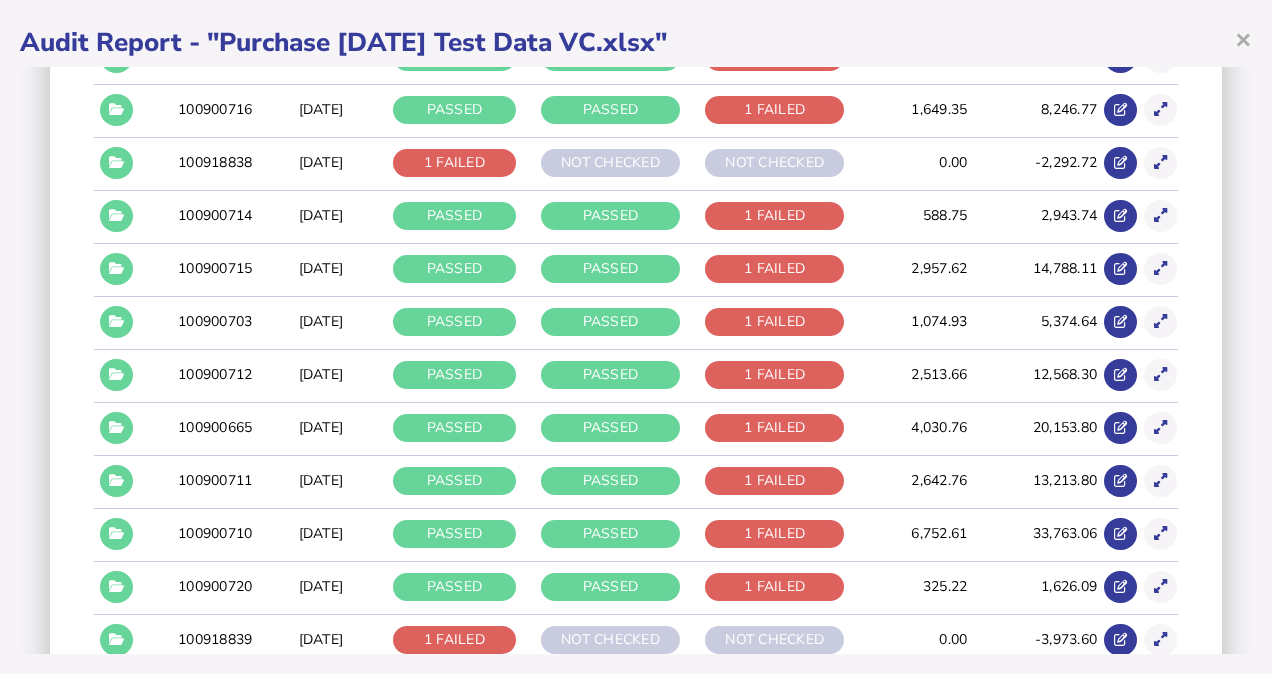 scroll, scrollTop: 2162, scrollLeft: 0, axis: vertical 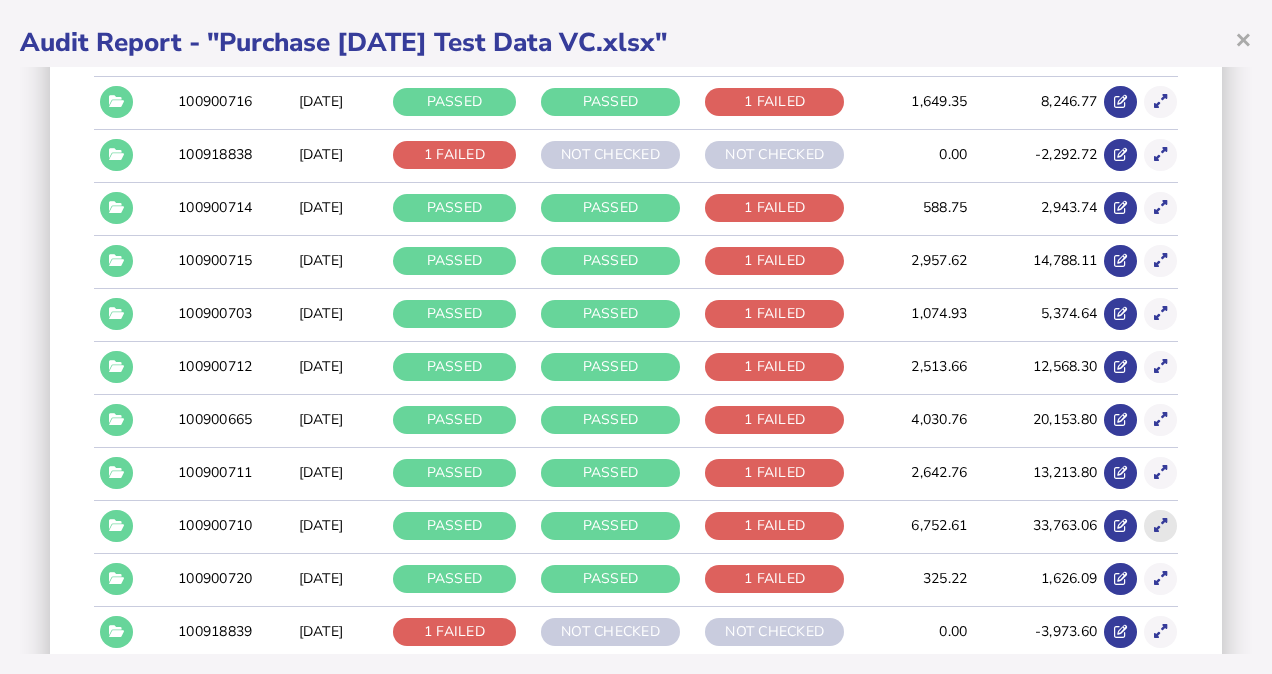 click at bounding box center (1160, 526) 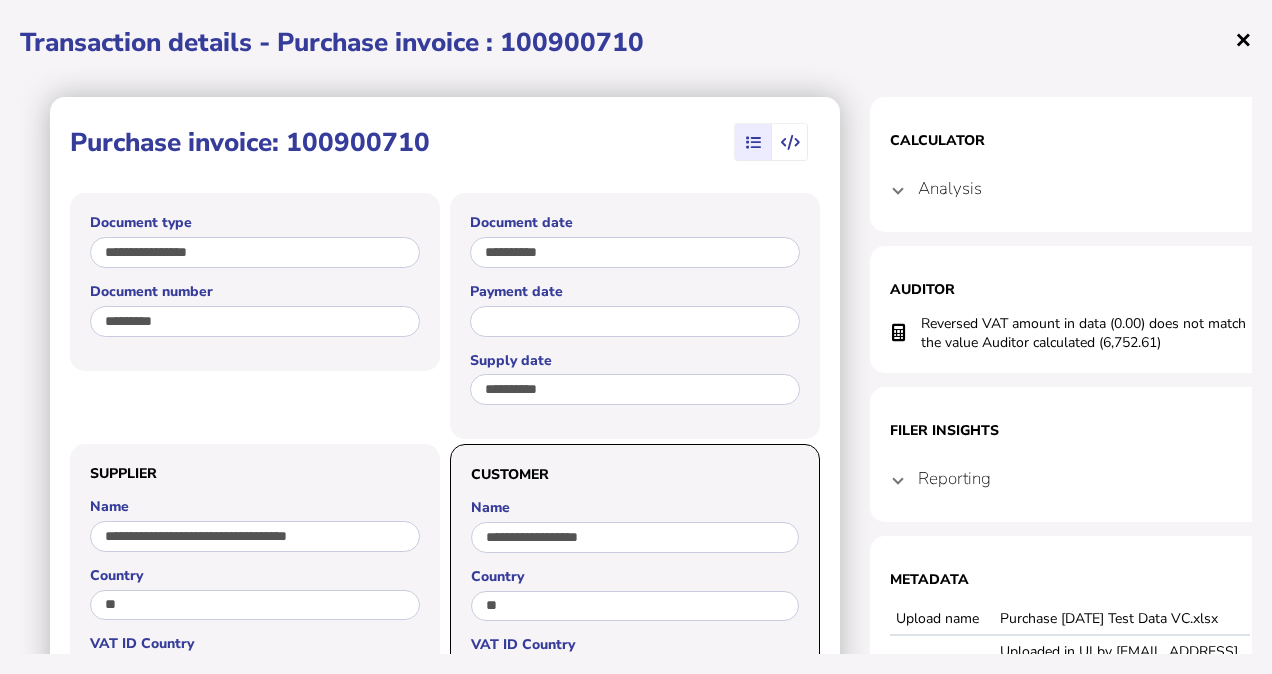 click on "×" at bounding box center (1243, 39) 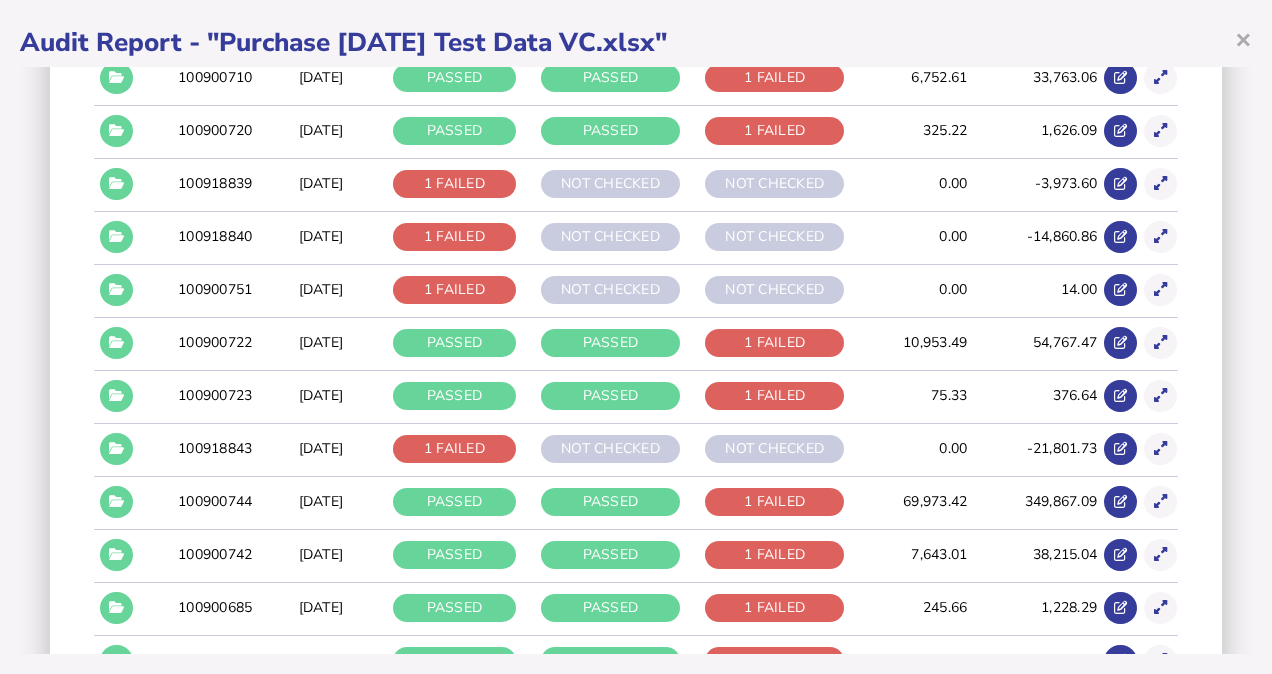 scroll, scrollTop: 2657, scrollLeft: 0, axis: vertical 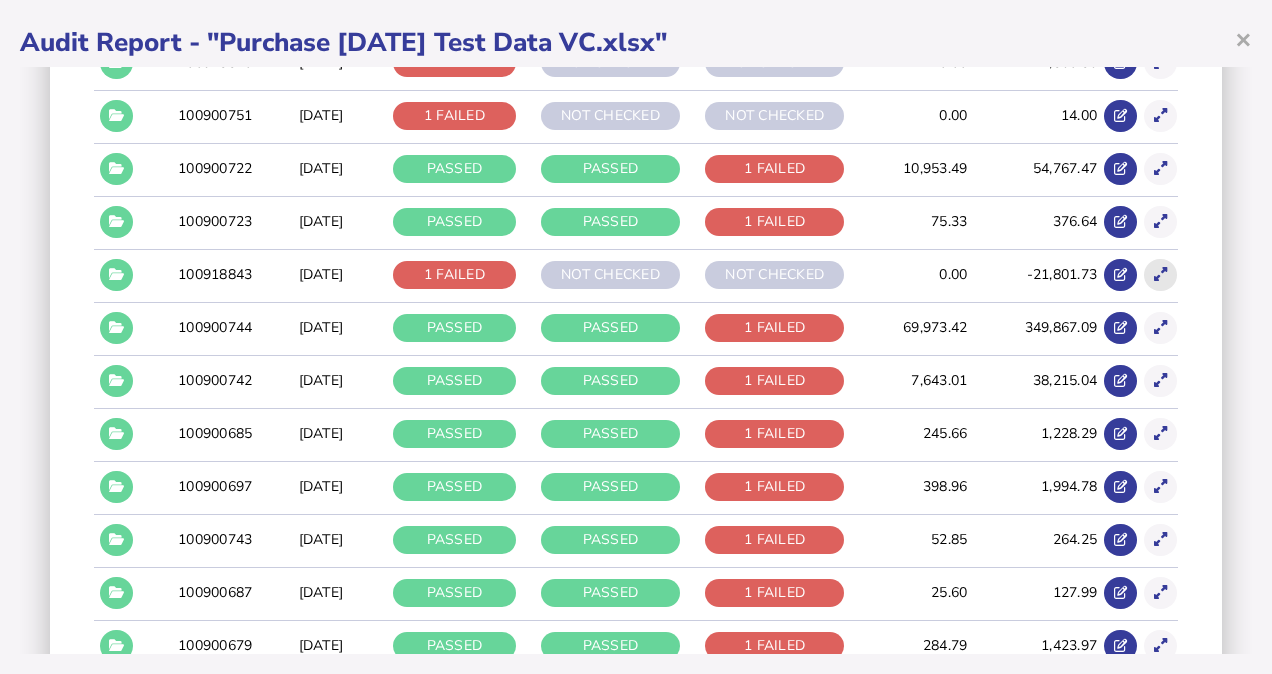 click at bounding box center (1160, 275) 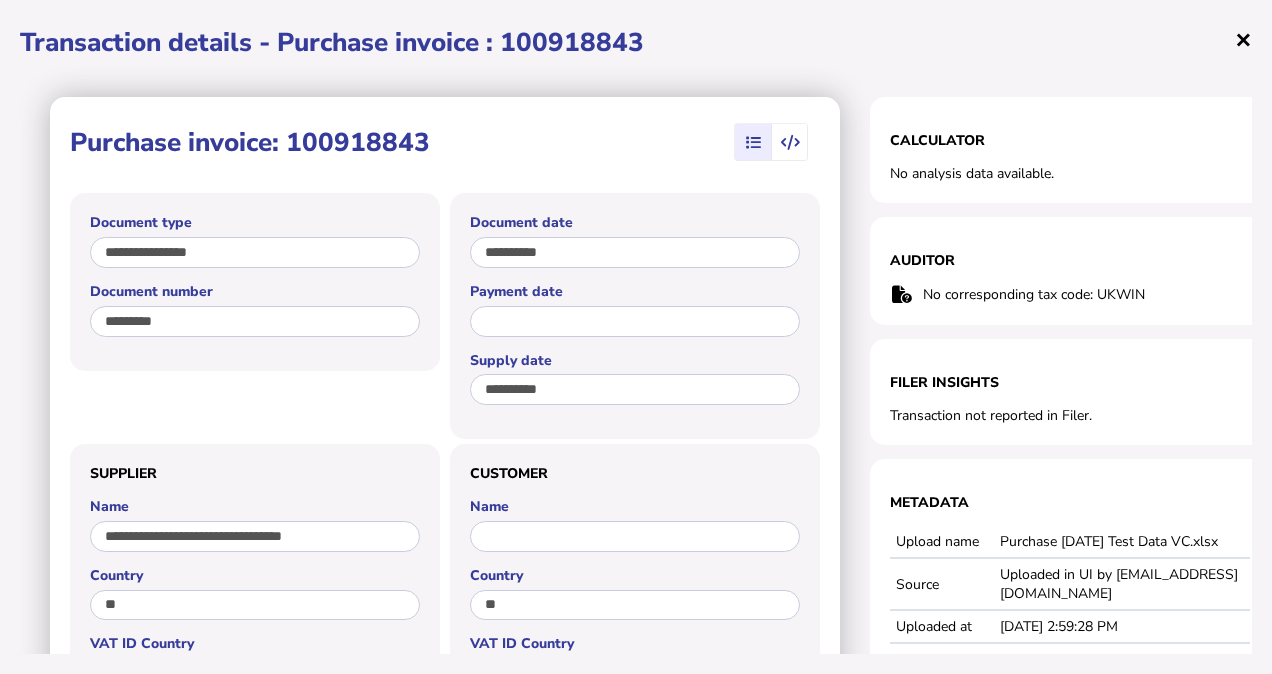 click on "×" at bounding box center [1243, 39] 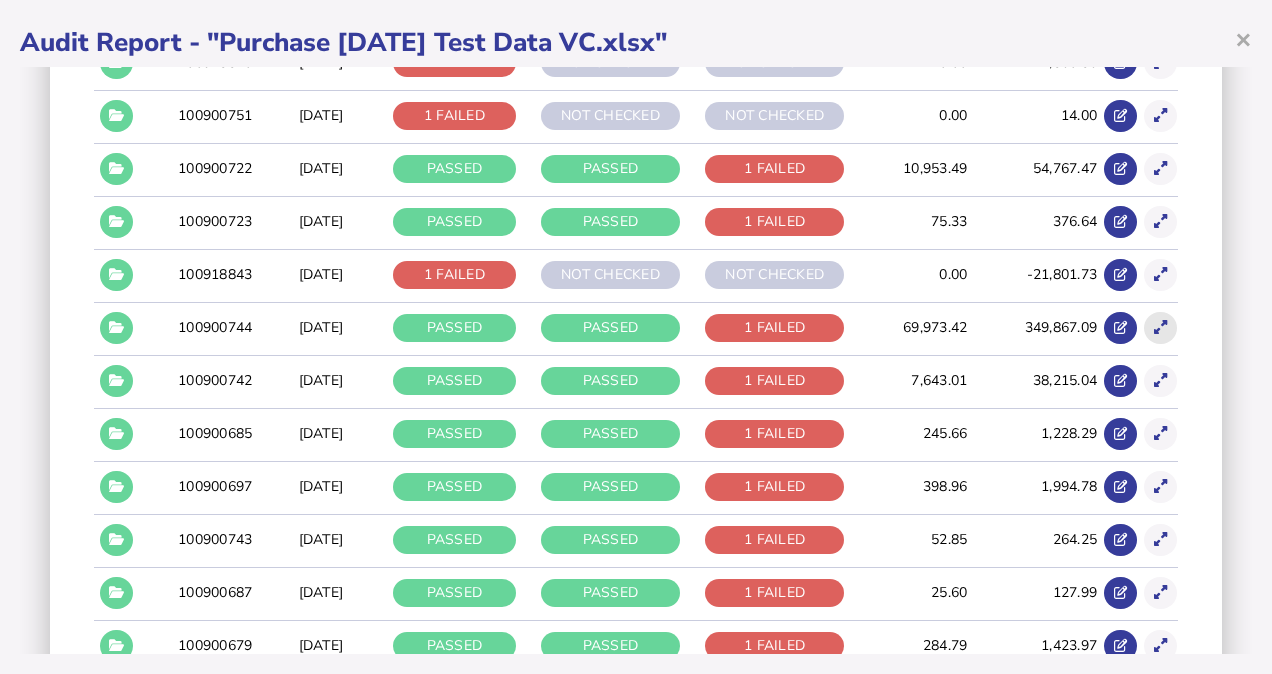 click at bounding box center (1160, 327) 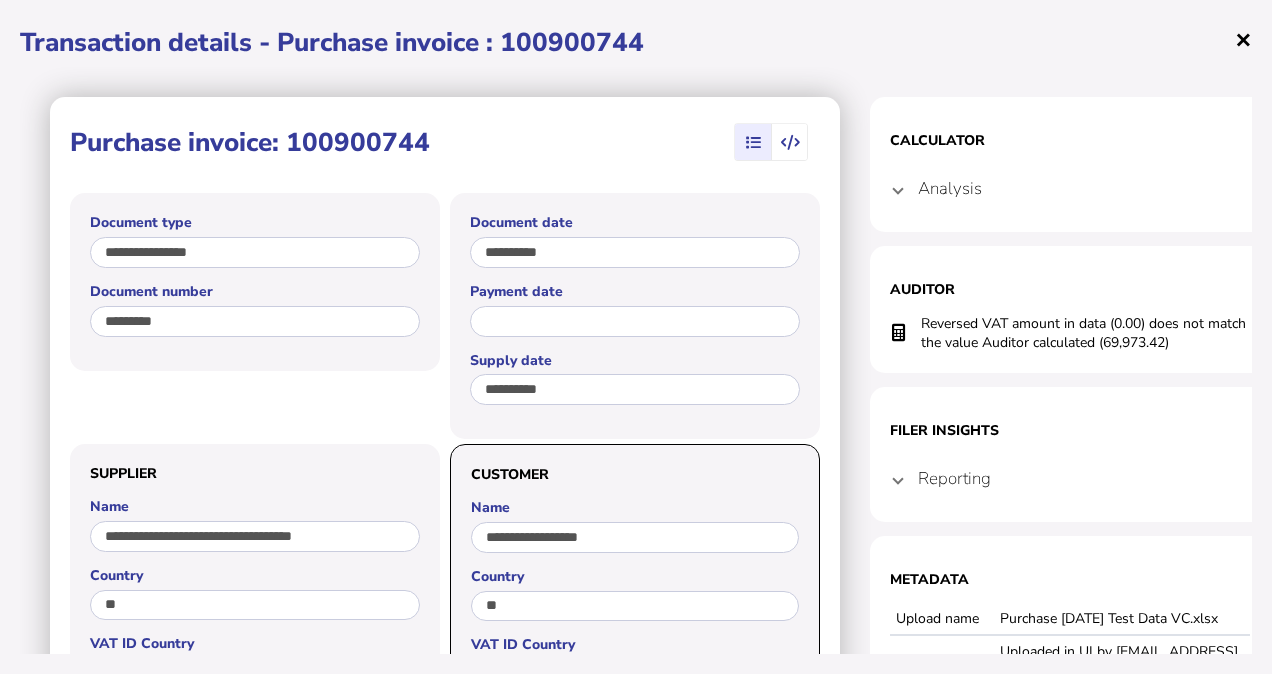 click on "×" at bounding box center [1243, 39] 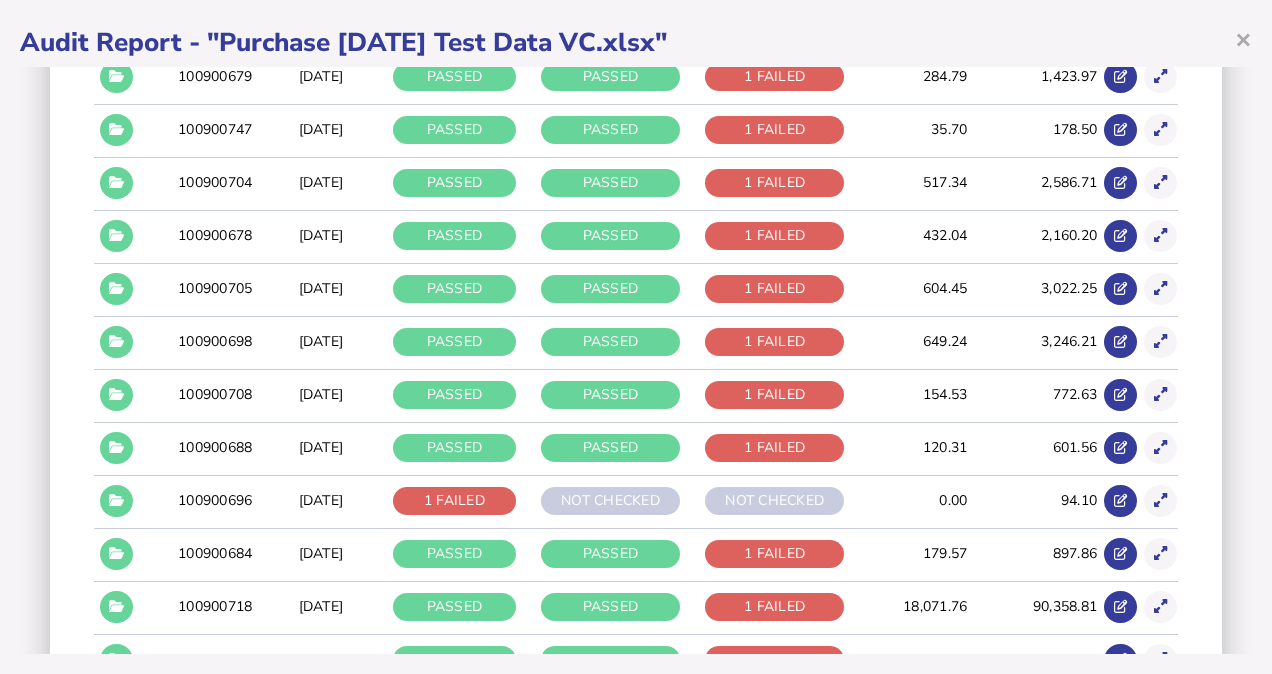 scroll, scrollTop: 3413, scrollLeft: 0, axis: vertical 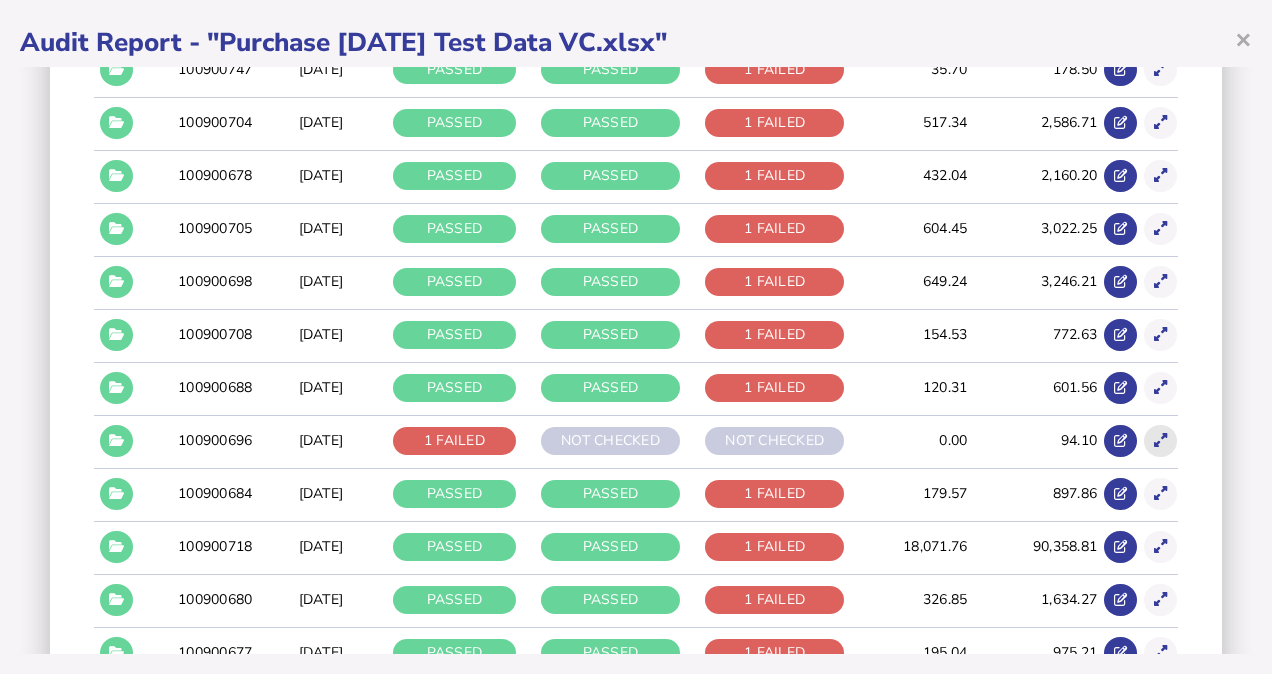 click at bounding box center (1160, 440) 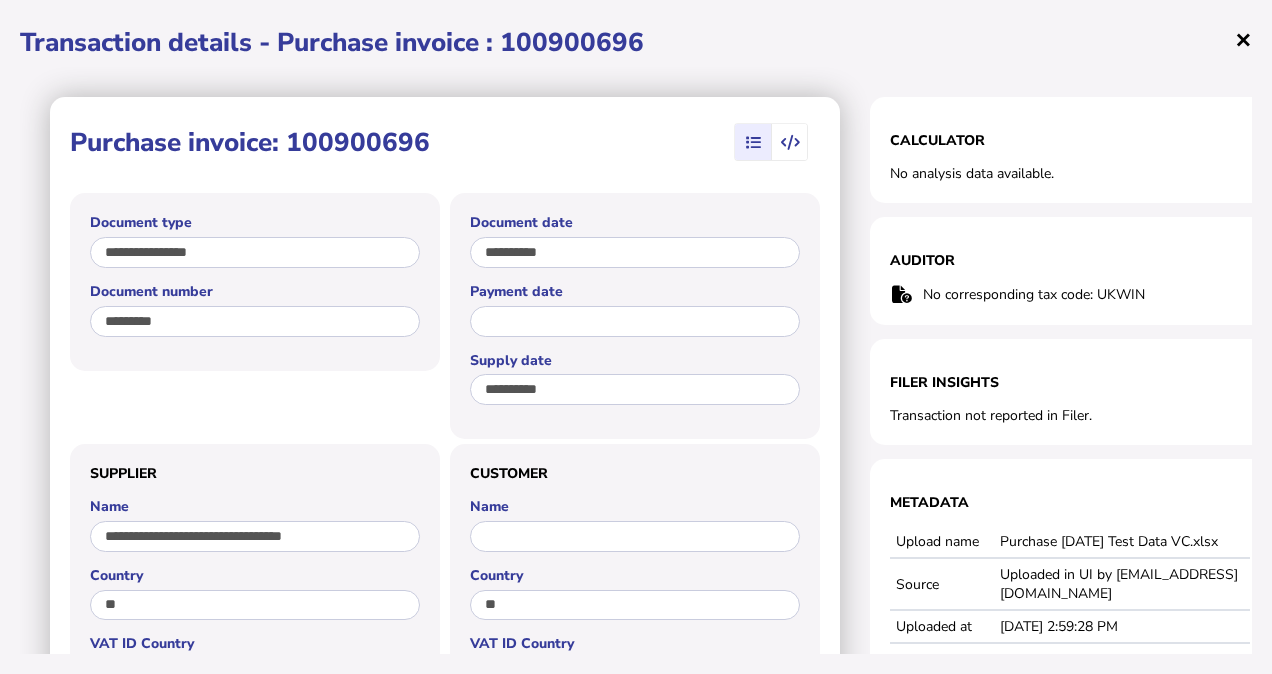 click on "×" at bounding box center (1243, 39) 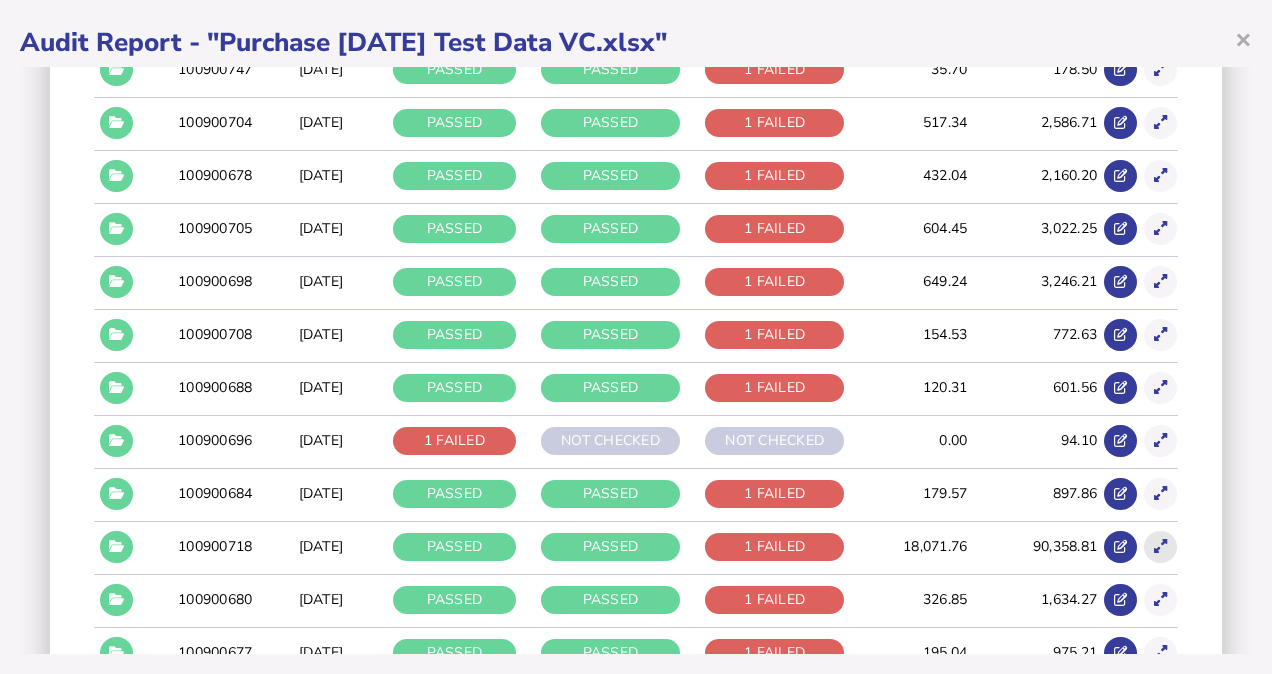 click at bounding box center (1160, 547) 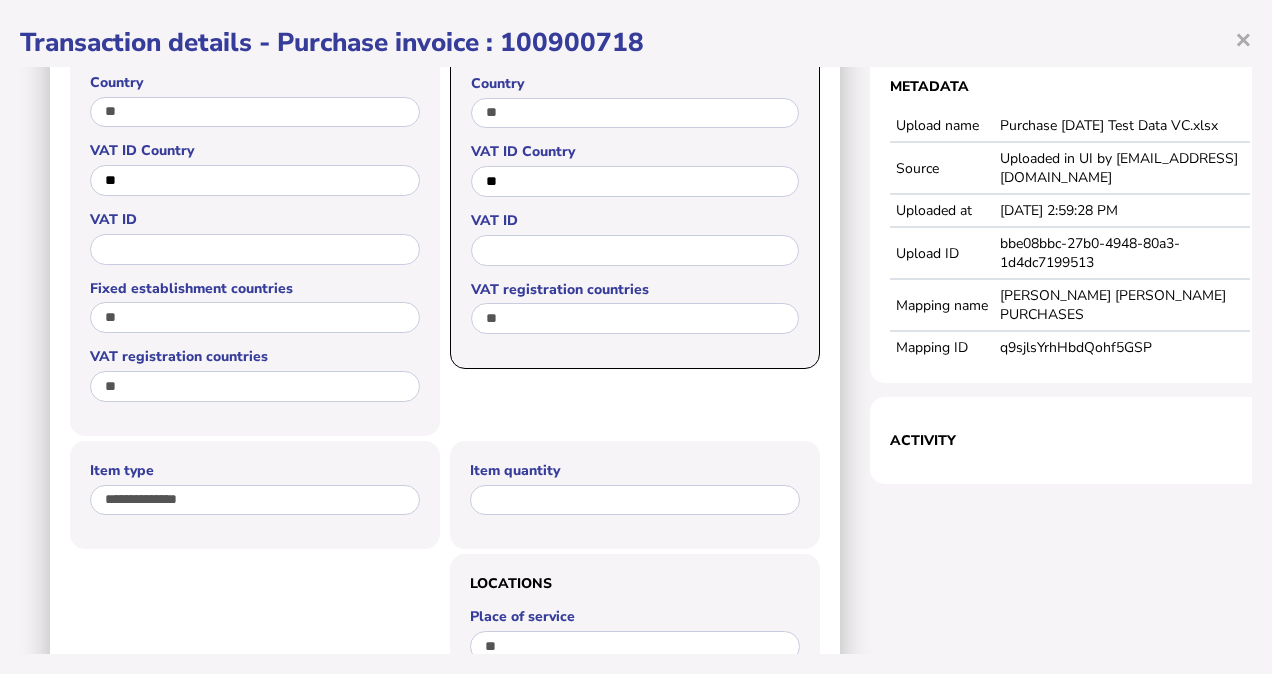 scroll, scrollTop: 508, scrollLeft: 0, axis: vertical 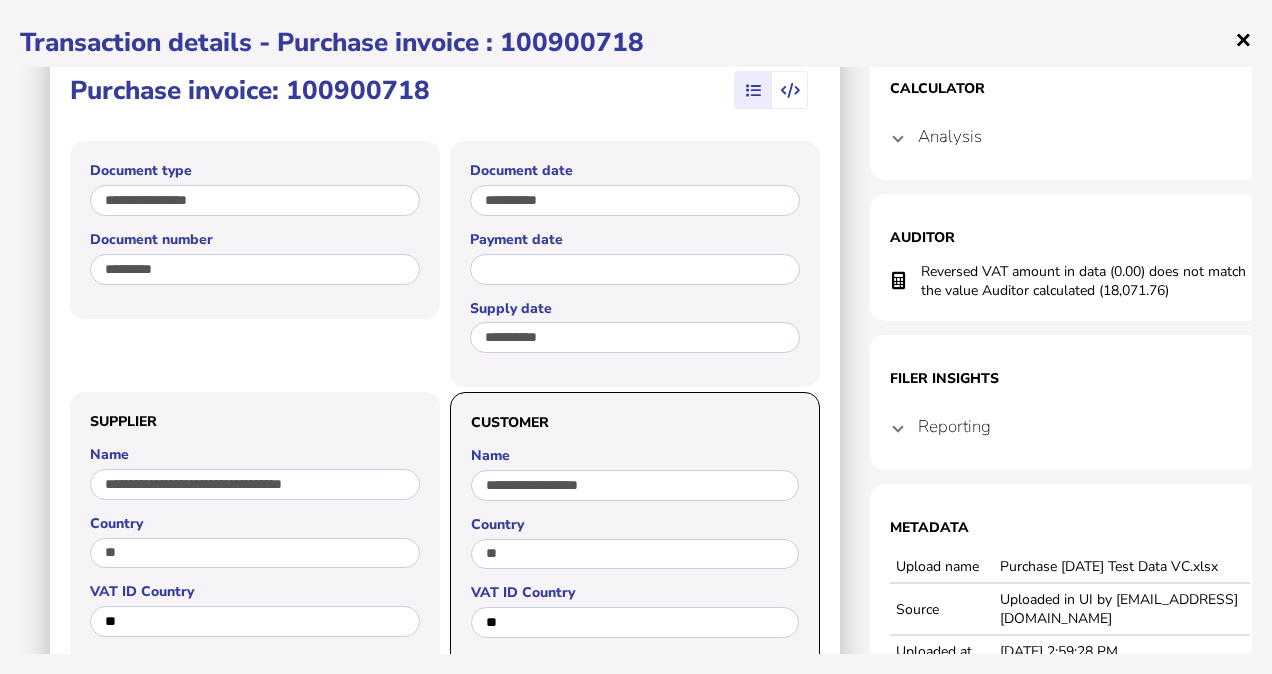 click on "×" at bounding box center (1243, 39) 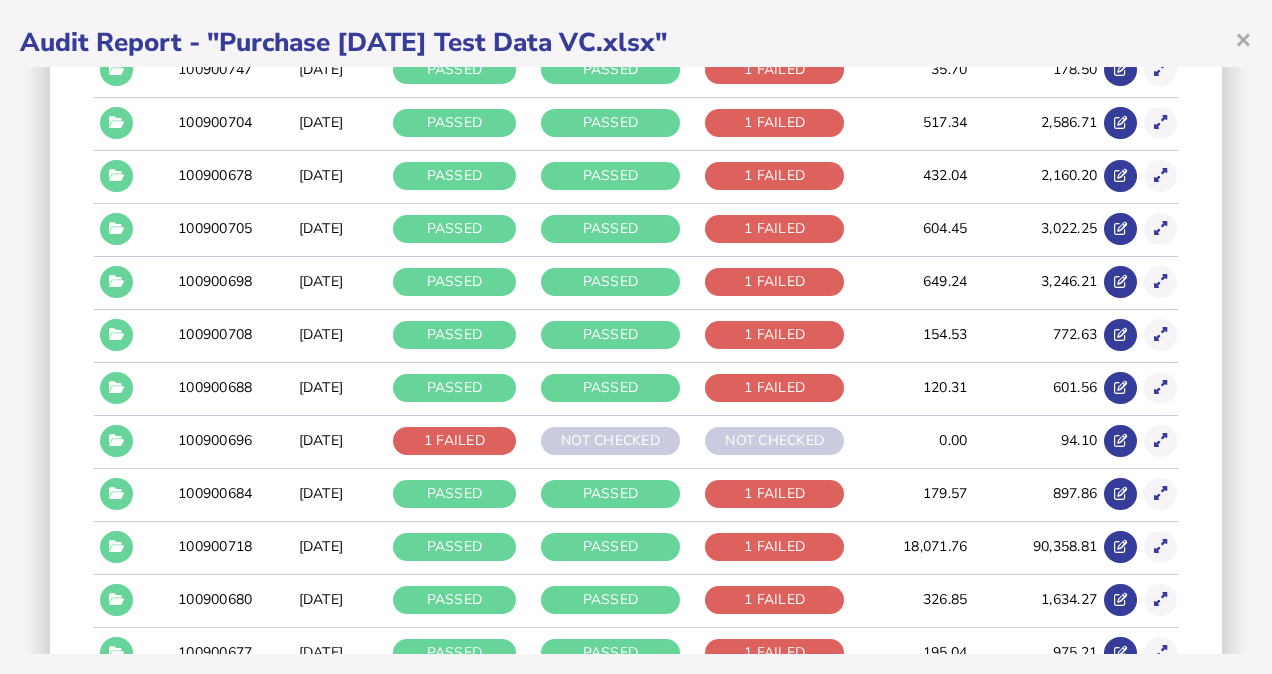 scroll, scrollTop: 0, scrollLeft: 0, axis: both 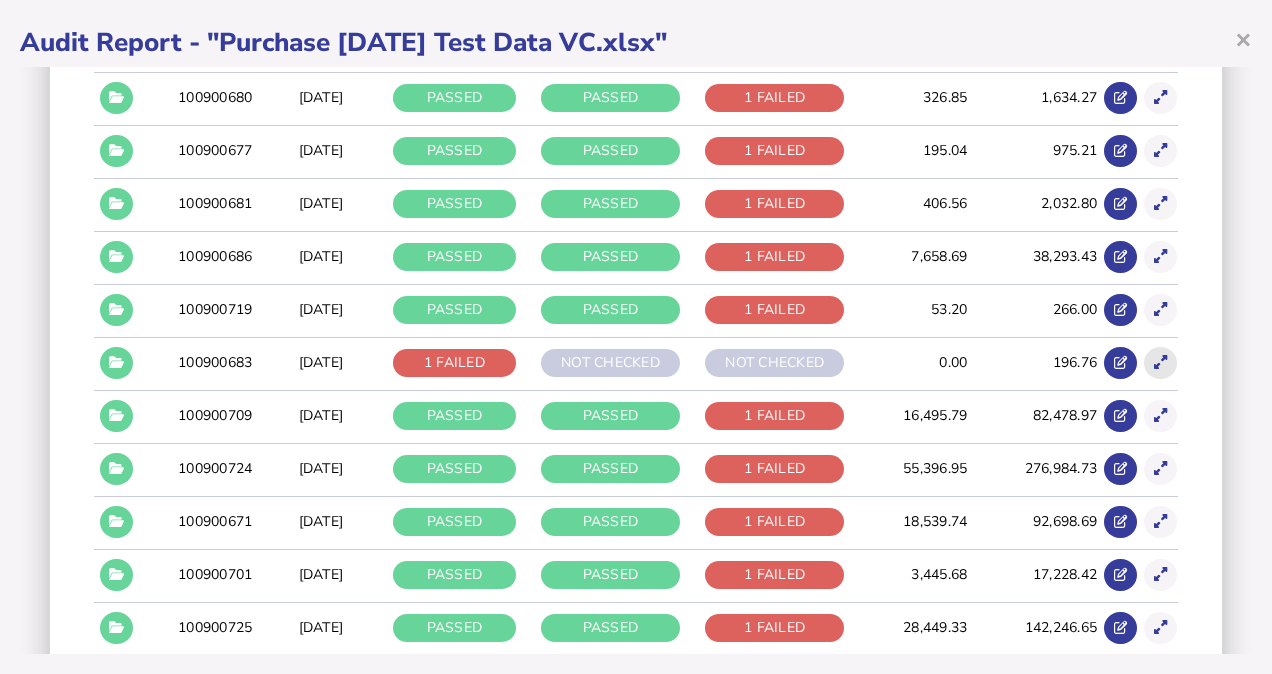 click at bounding box center (1160, 362) 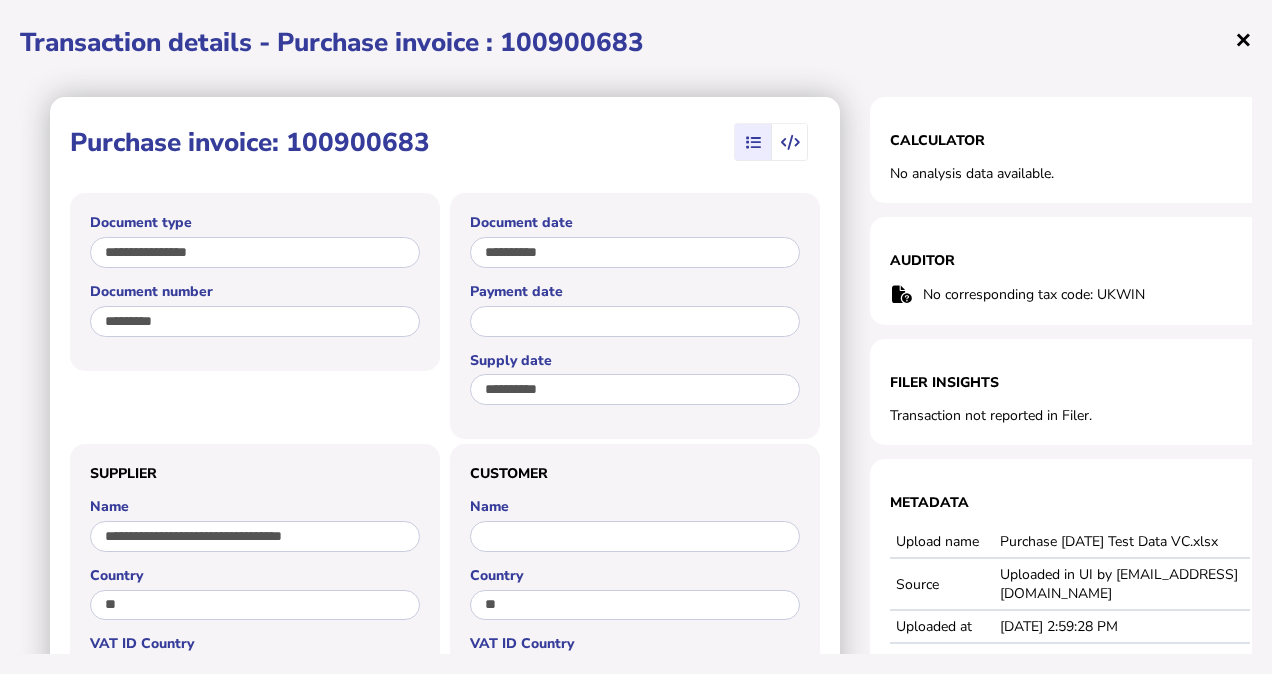 click on "×" at bounding box center [1243, 39] 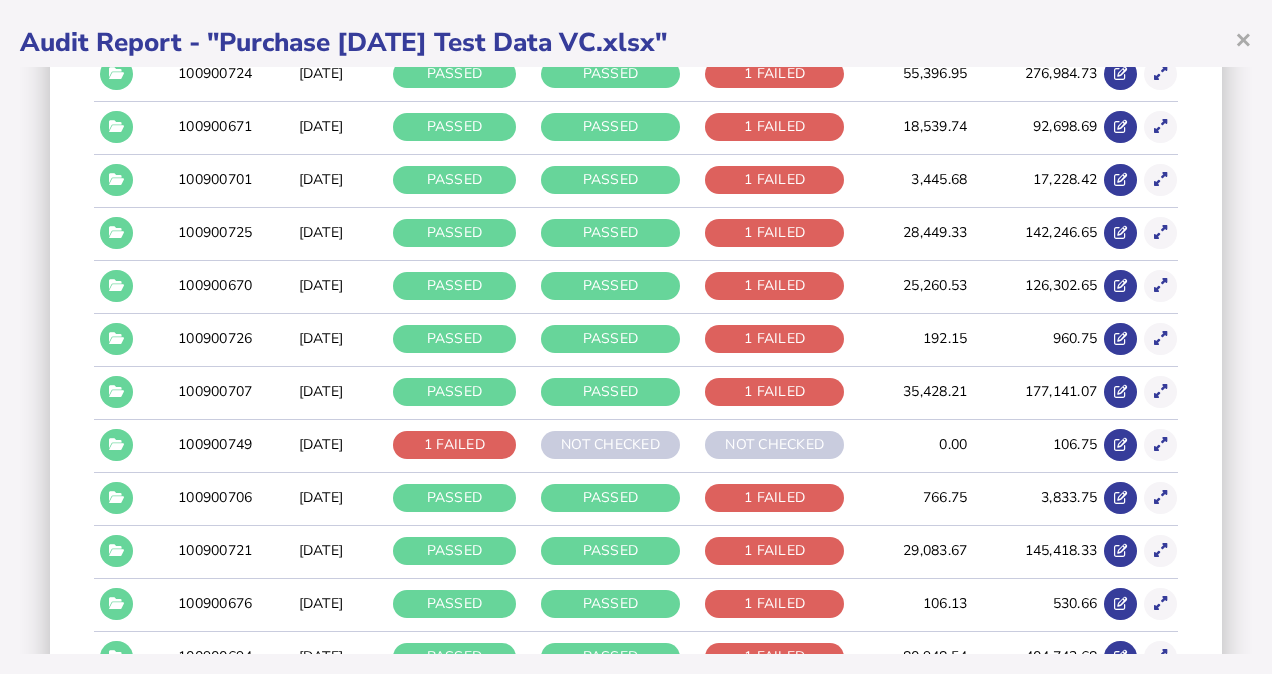 scroll, scrollTop: 4323, scrollLeft: 0, axis: vertical 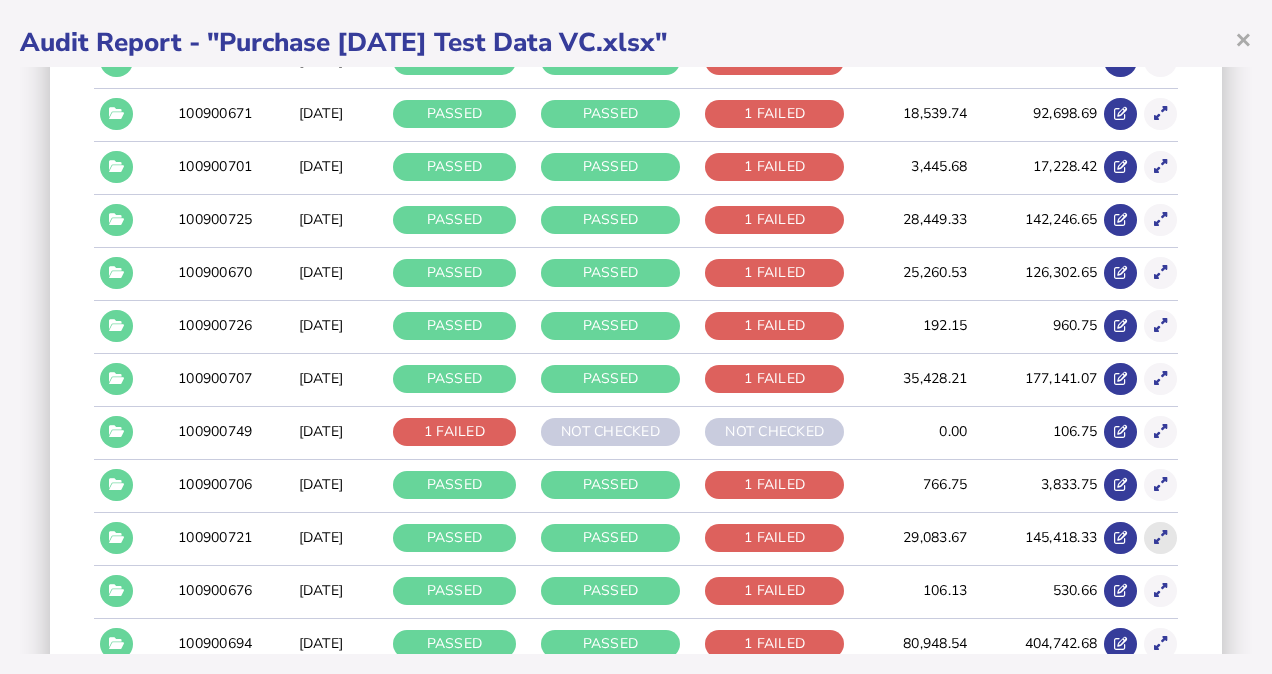 click at bounding box center (1160, 537) 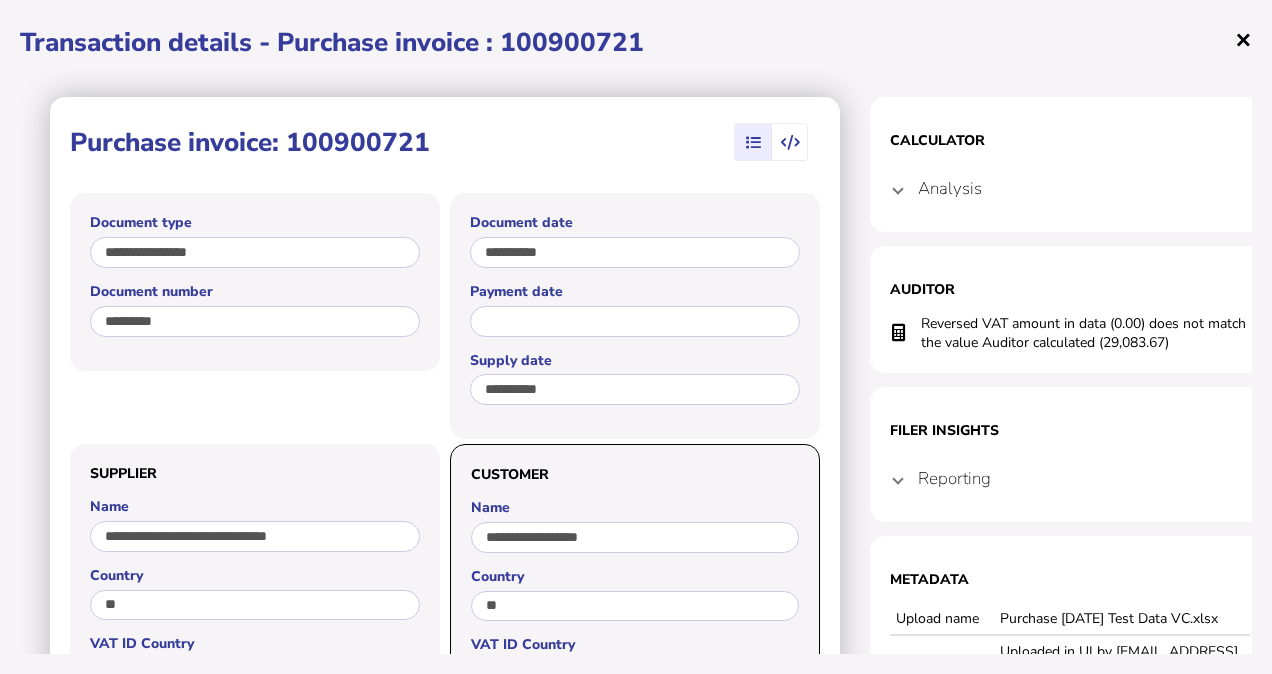 click on "×" at bounding box center [1243, 39] 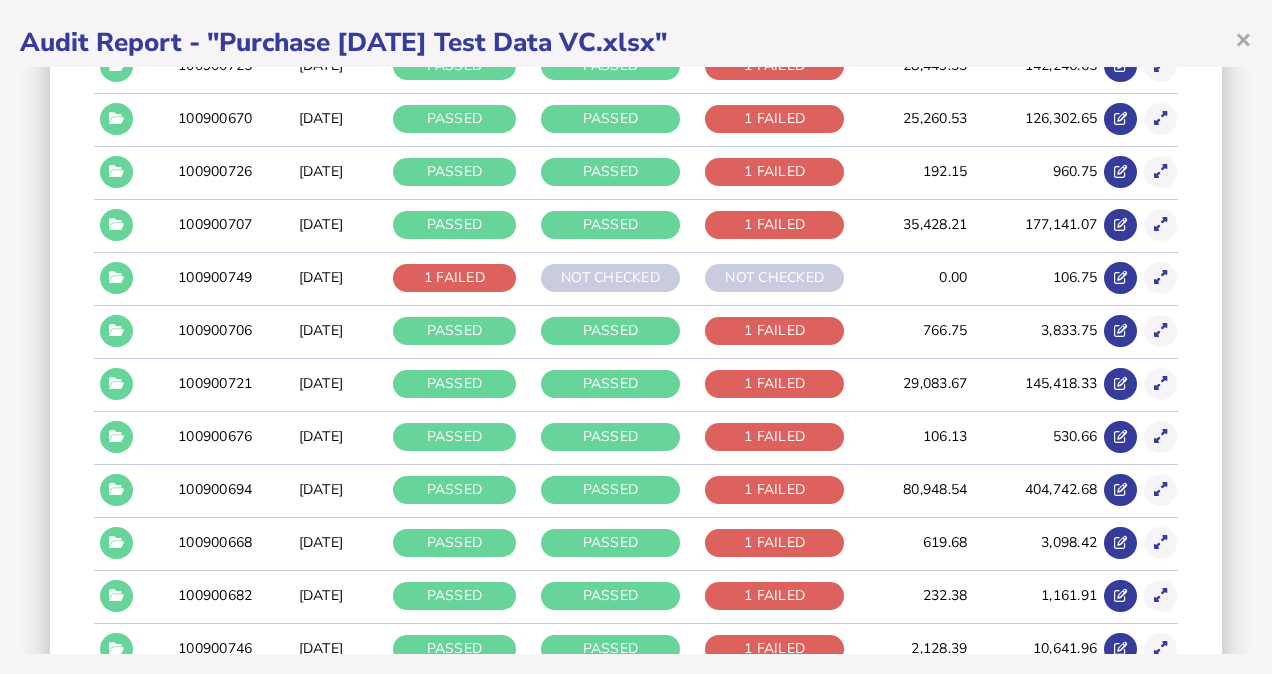 scroll, scrollTop: 4484, scrollLeft: 0, axis: vertical 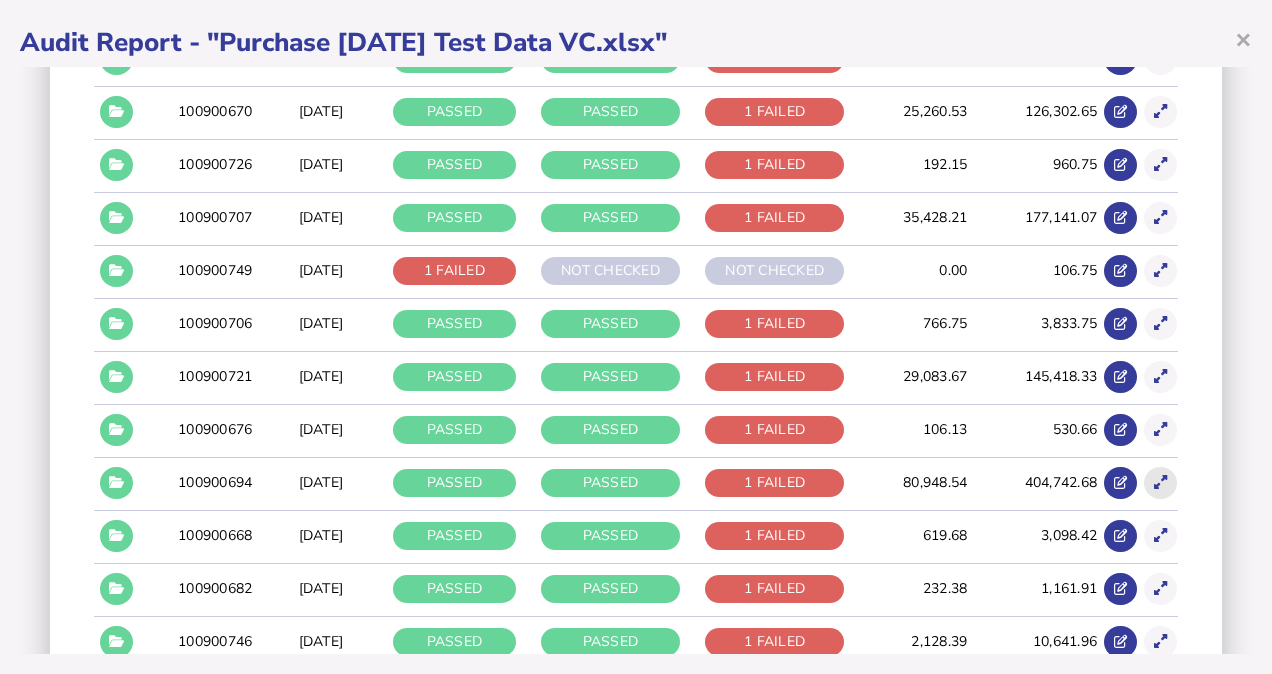 click at bounding box center (1160, 482) 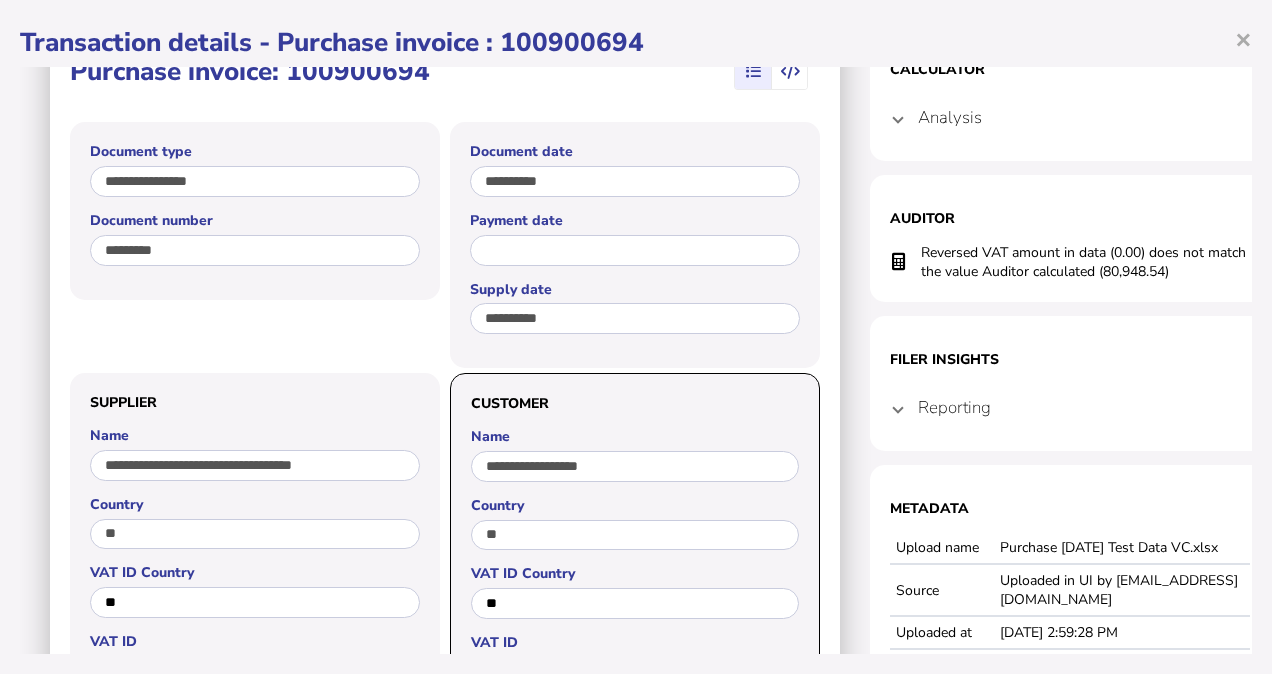 scroll, scrollTop: 44, scrollLeft: 0, axis: vertical 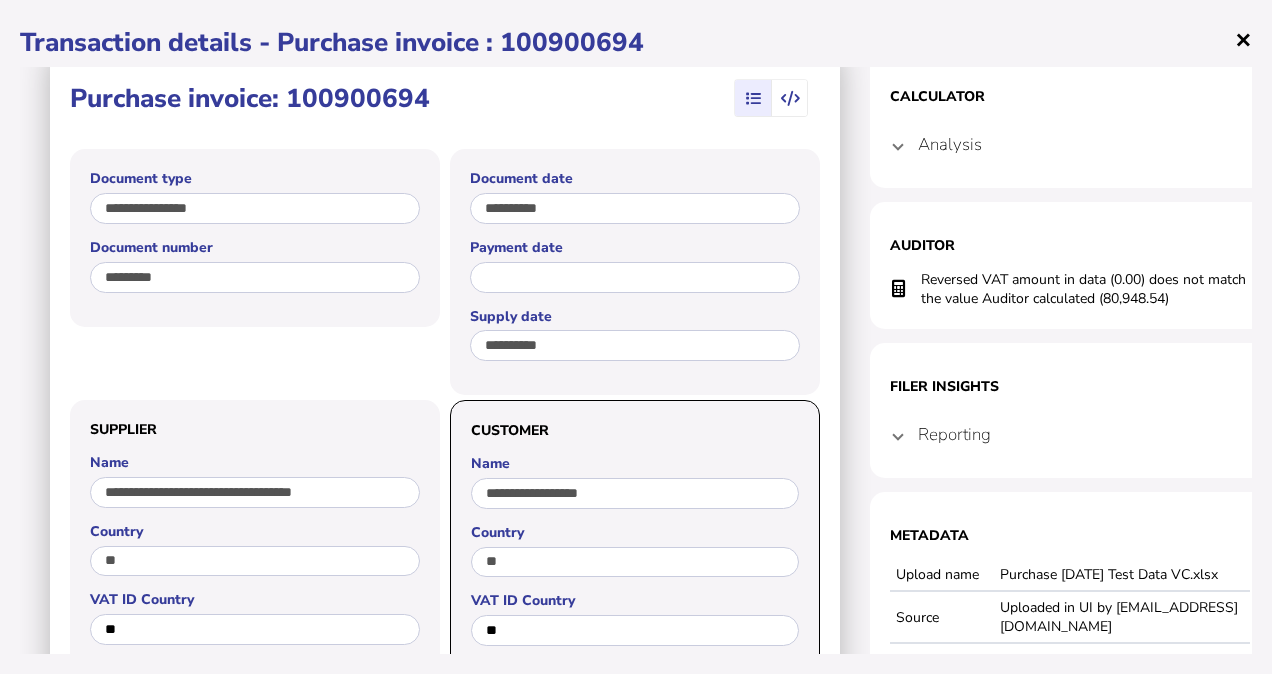 click on "×" at bounding box center (1243, 39) 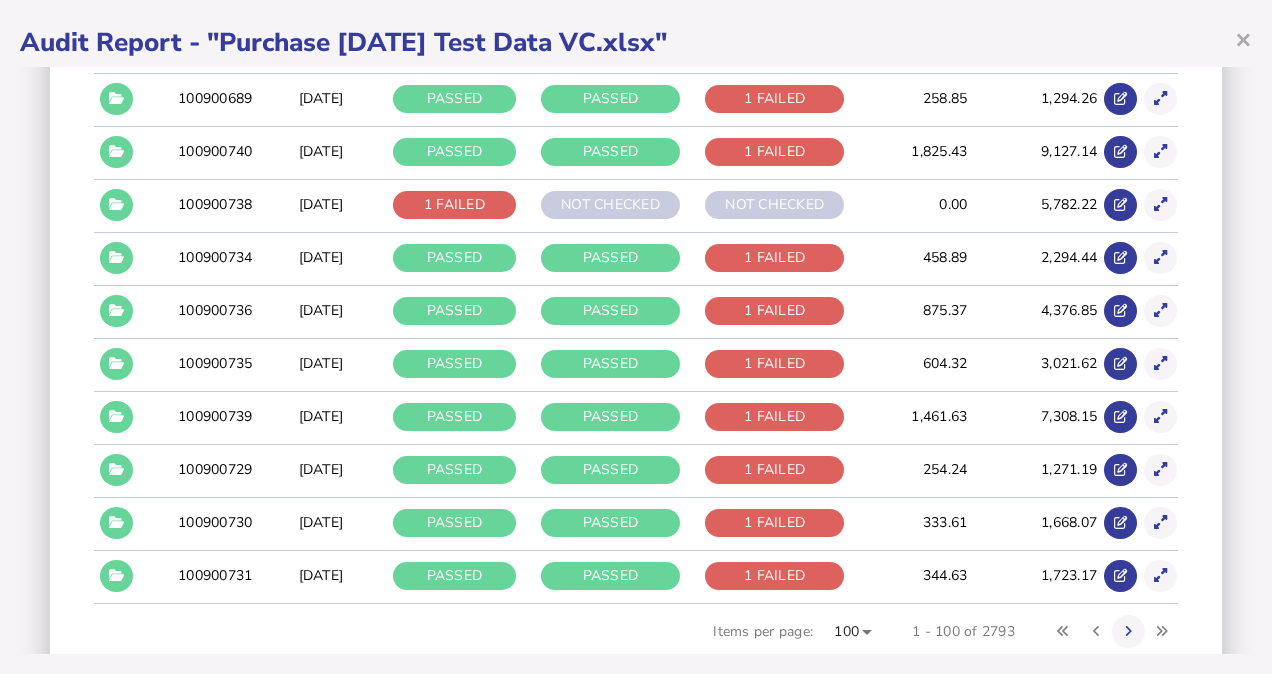 scroll, scrollTop: 5220, scrollLeft: 0, axis: vertical 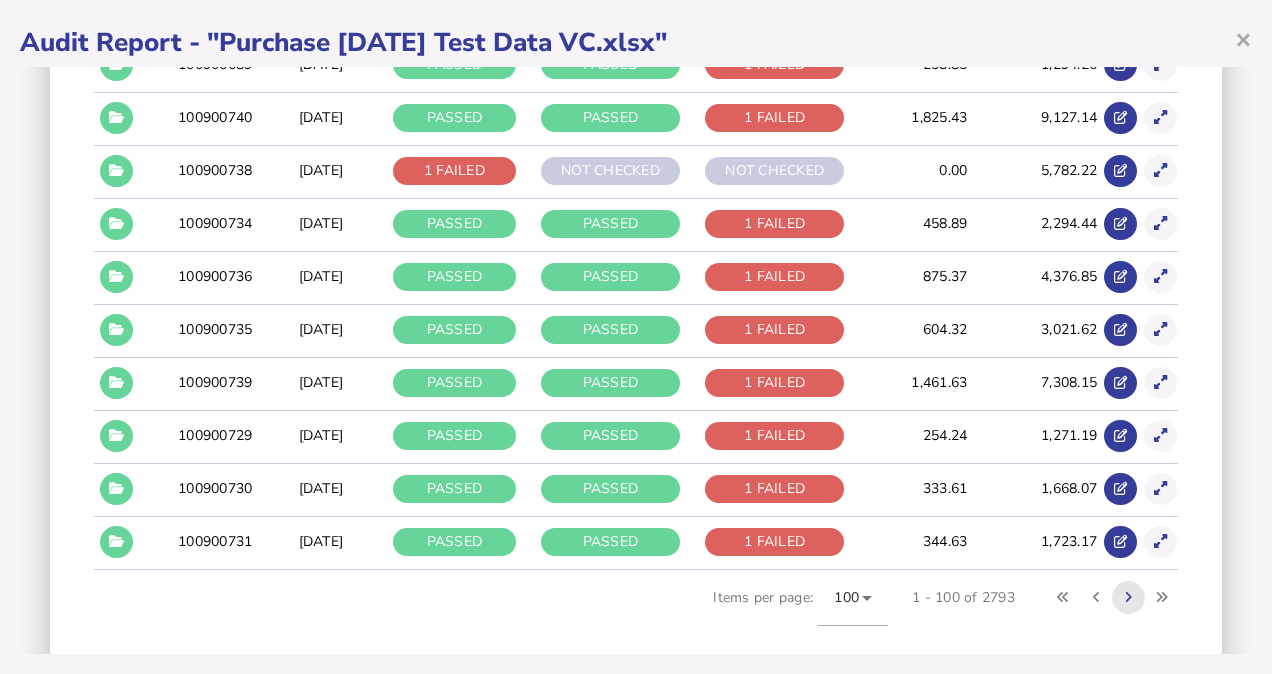 click at bounding box center [1128, 597] 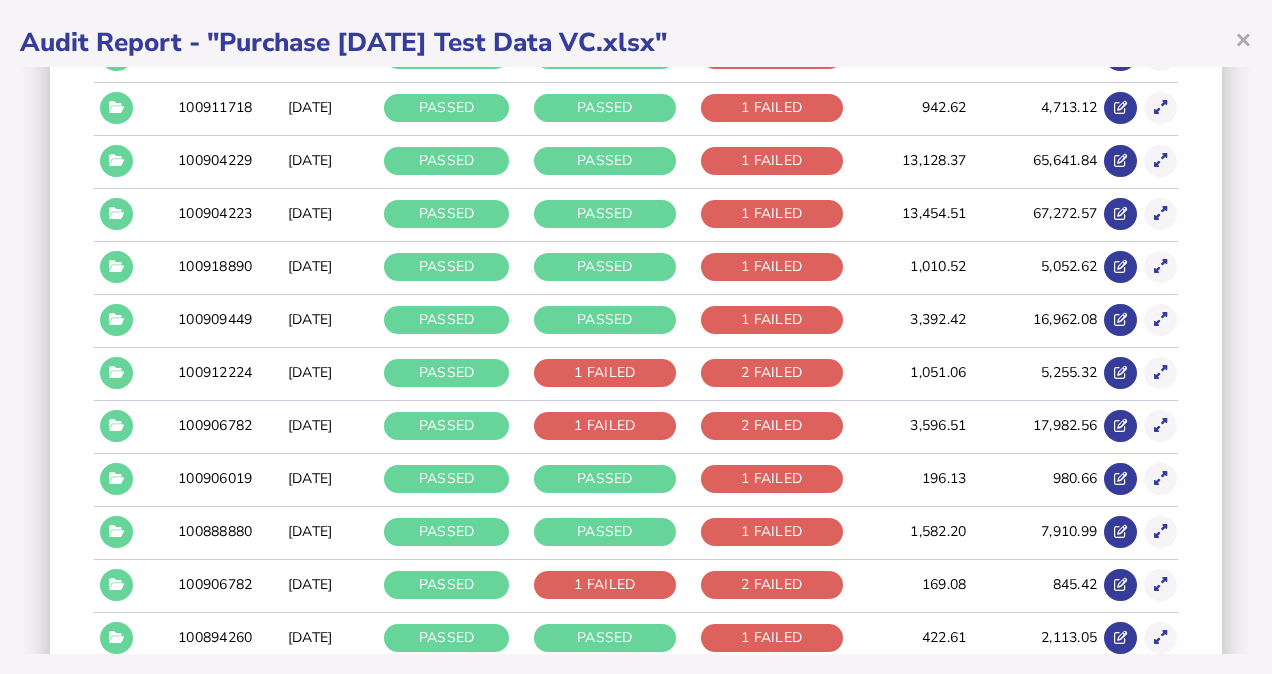 scroll, scrollTop: 4926, scrollLeft: 0, axis: vertical 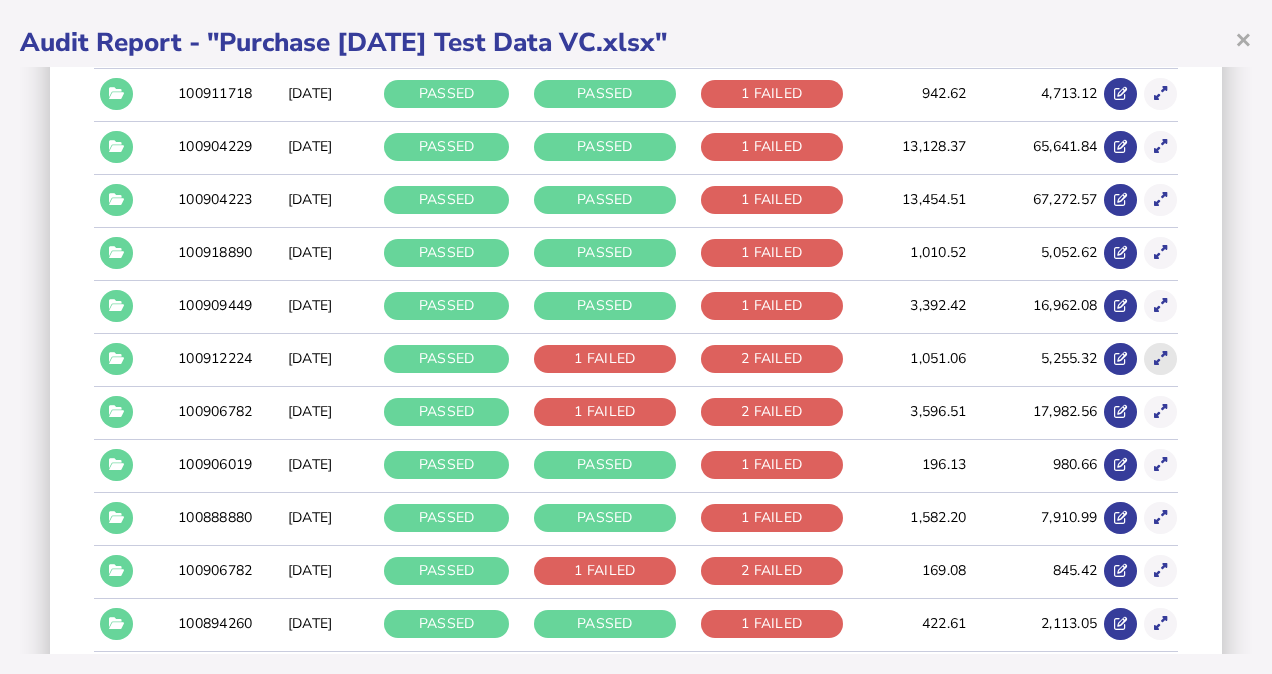 click at bounding box center (1160, 358) 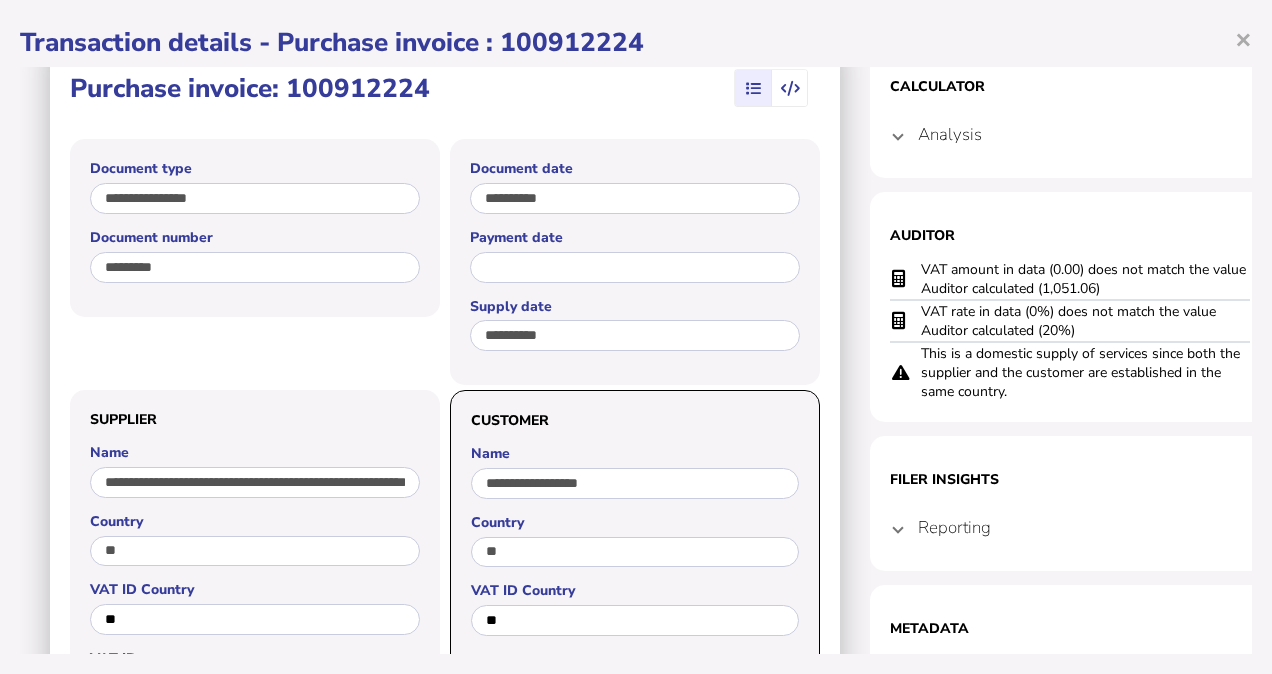 scroll, scrollTop: 52, scrollLeft: 0, axis: vertical 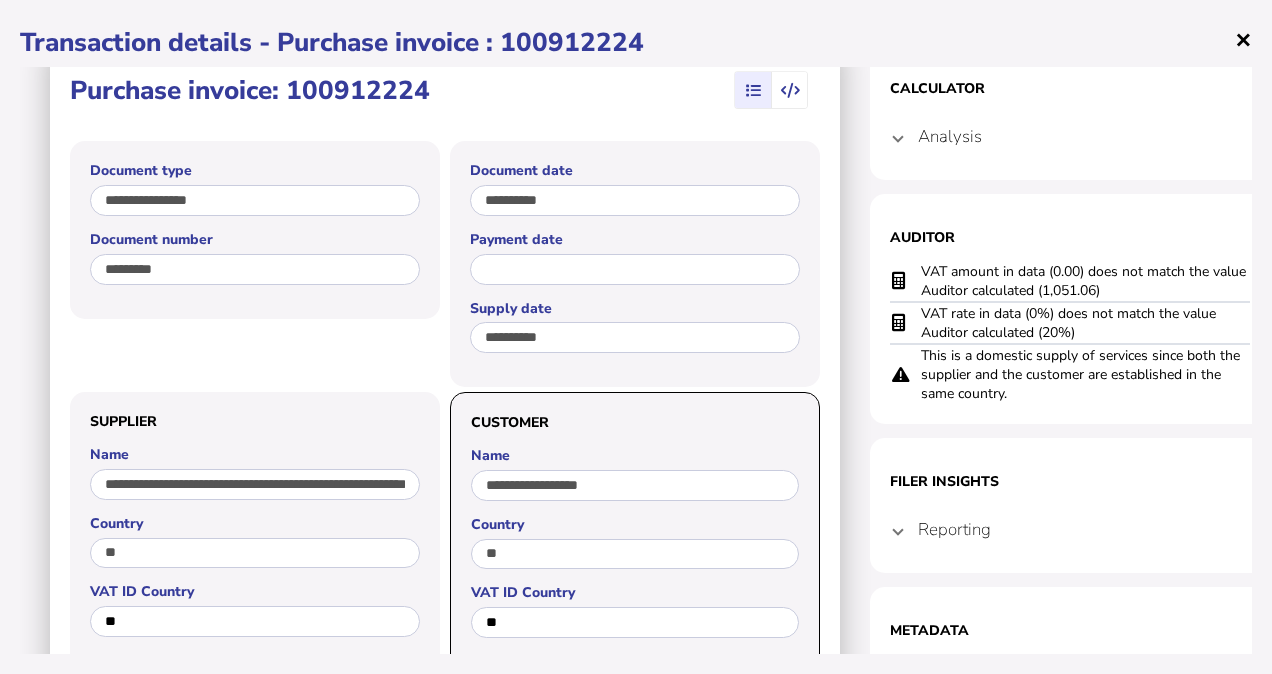 click on "×" at bounding box center (1243, 39) 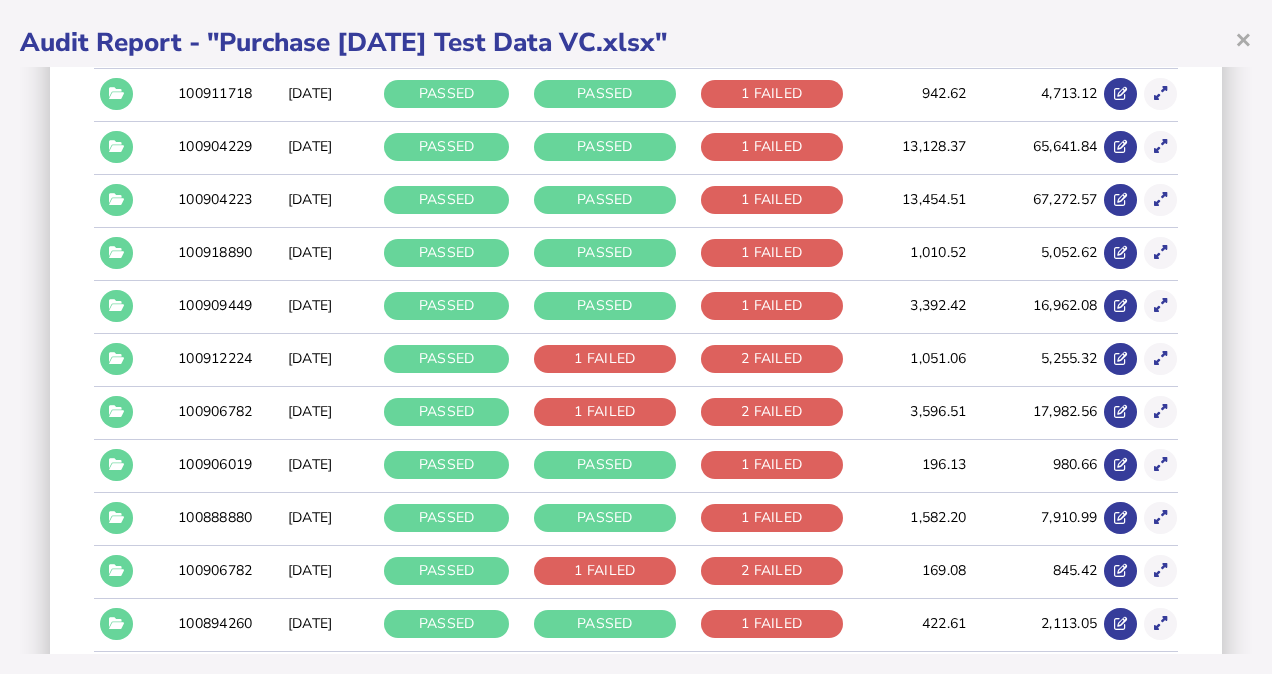 scroll, scrollTop: 4932, scrollLeft: 0, axis: vertical 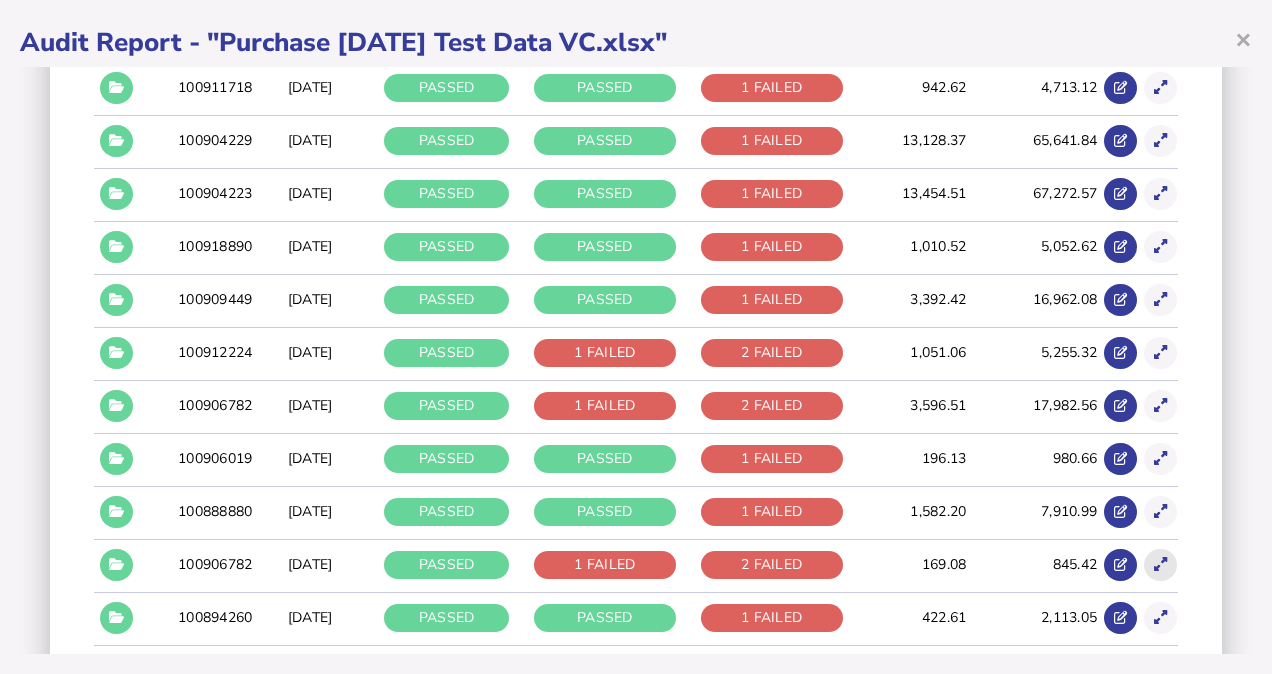 click at bounding box center (1160, 564) 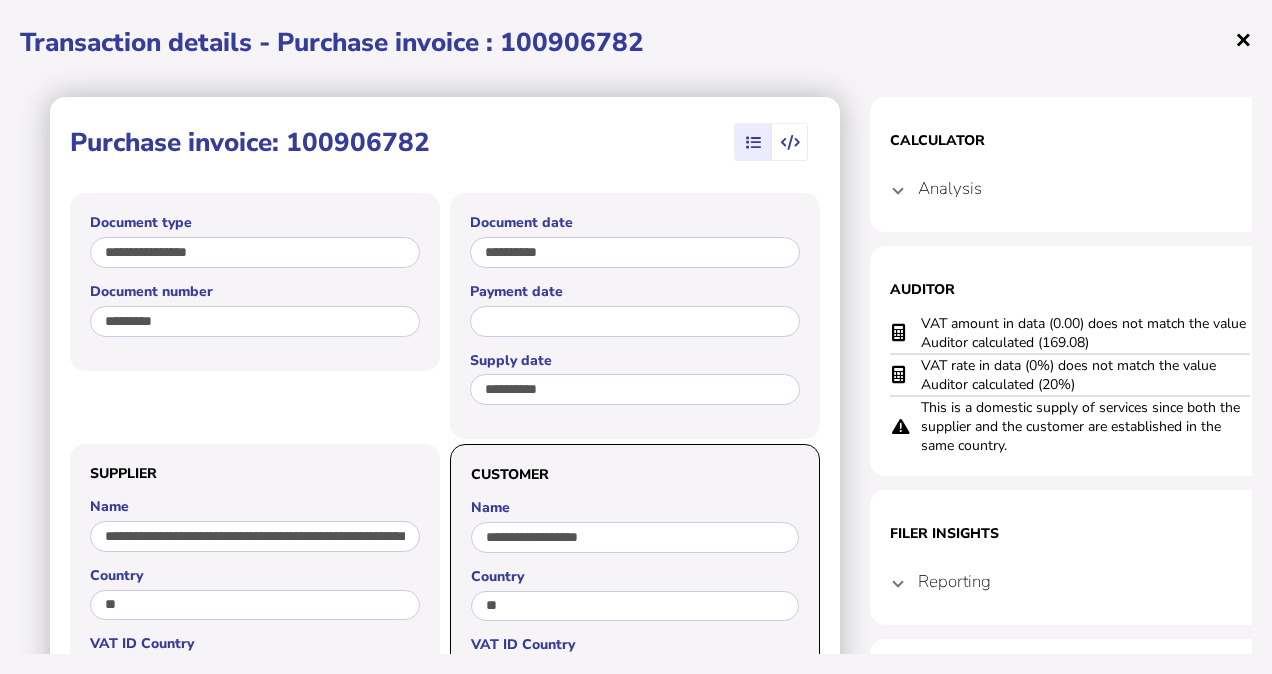 click on "×" at bounding box center (1243, 39) 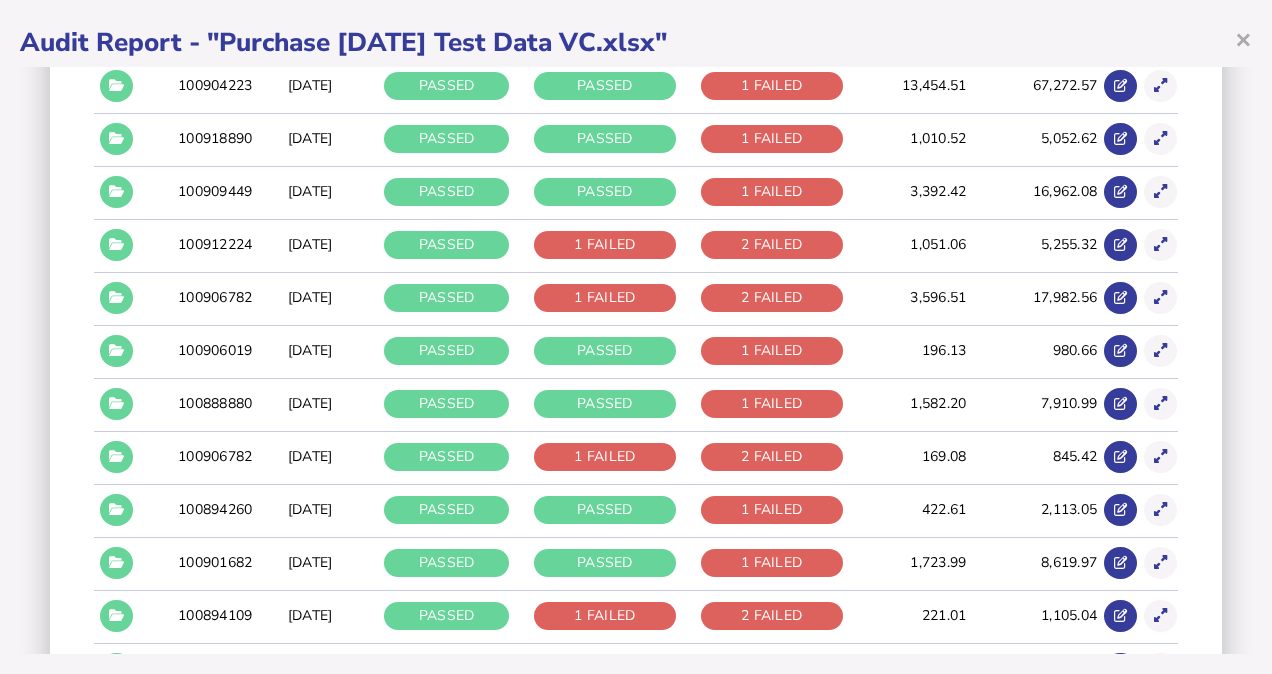 scroll, scrollTop: 5059, scrollLeft: 0, axis: vertical 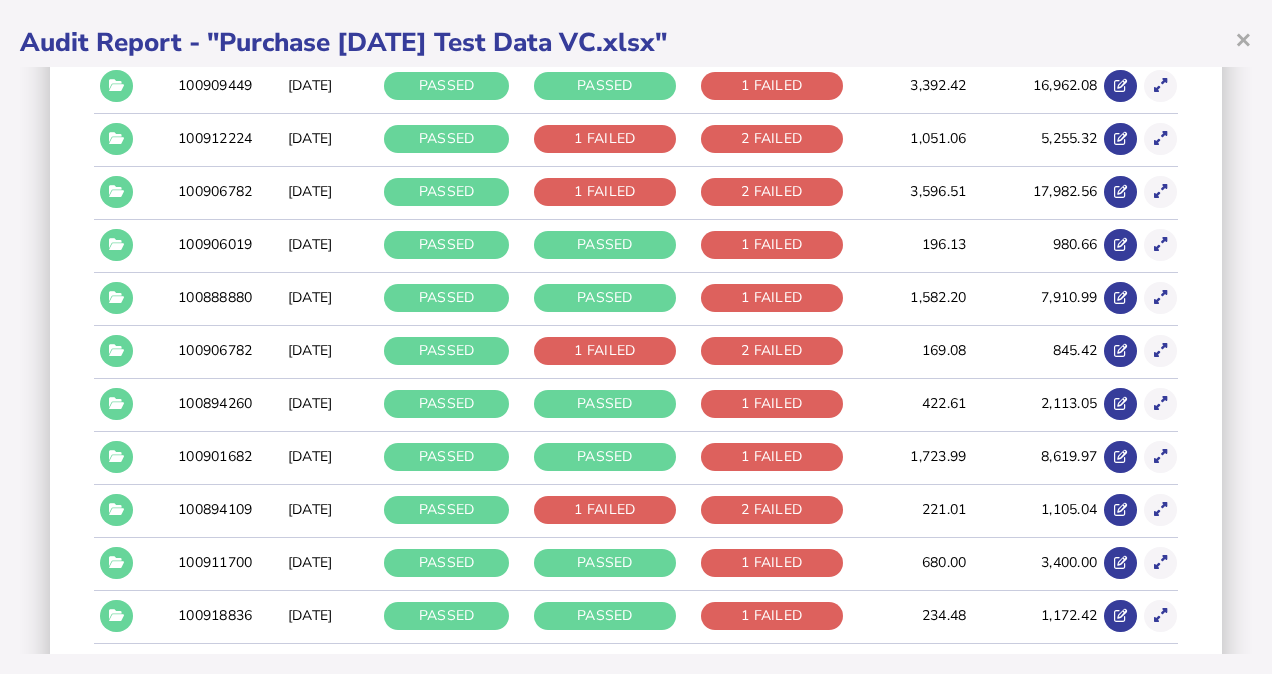 click at bounding box center [1128, 671] 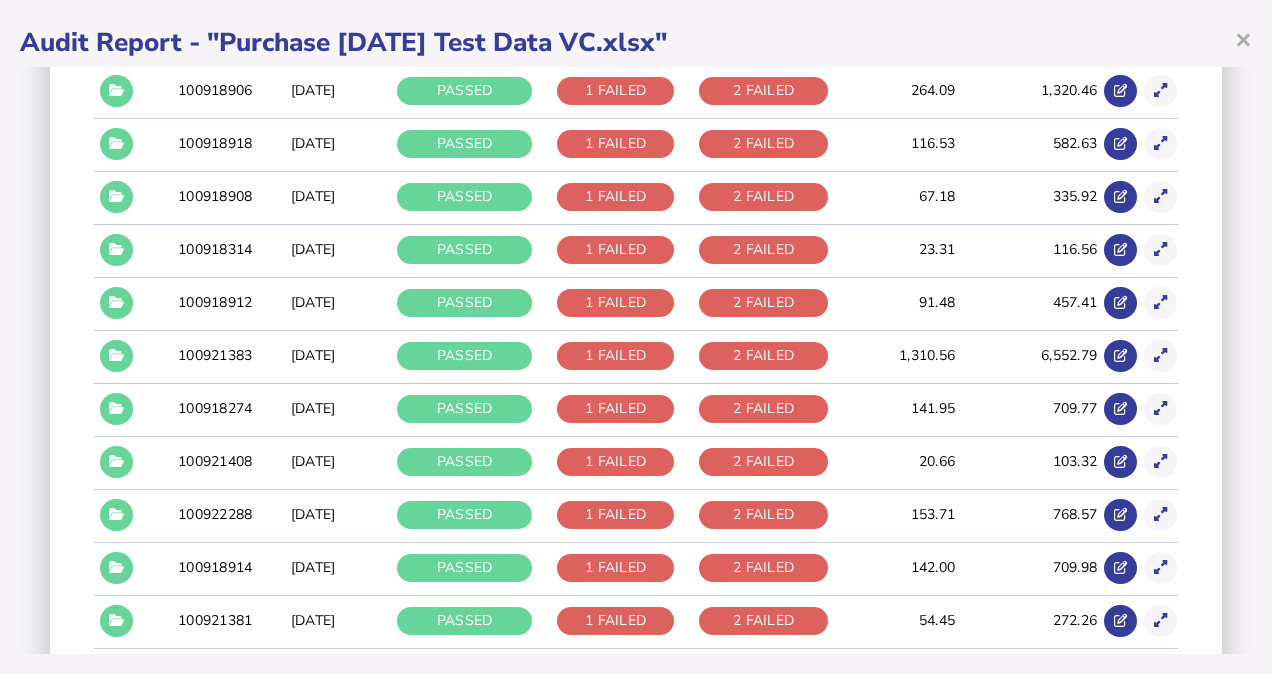 scroll, scrollTop: 3935, scrollLeft: 0, axis: vertical 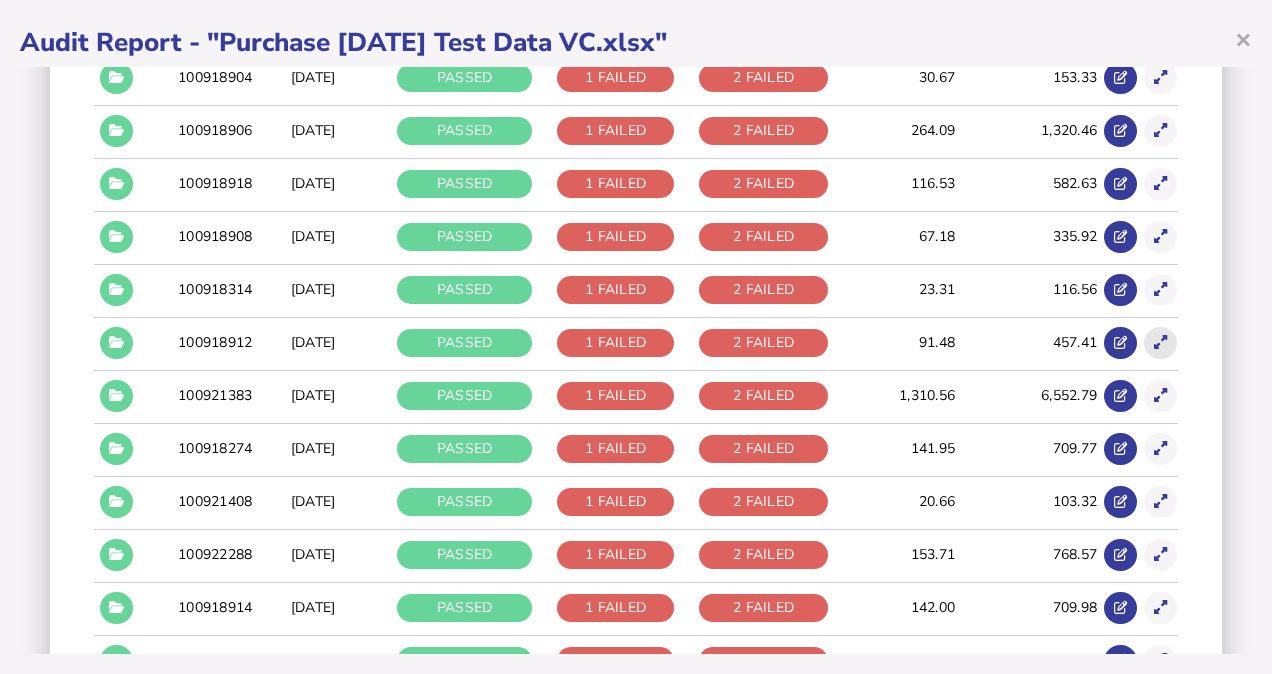 click at bounding box center [1160, 342] 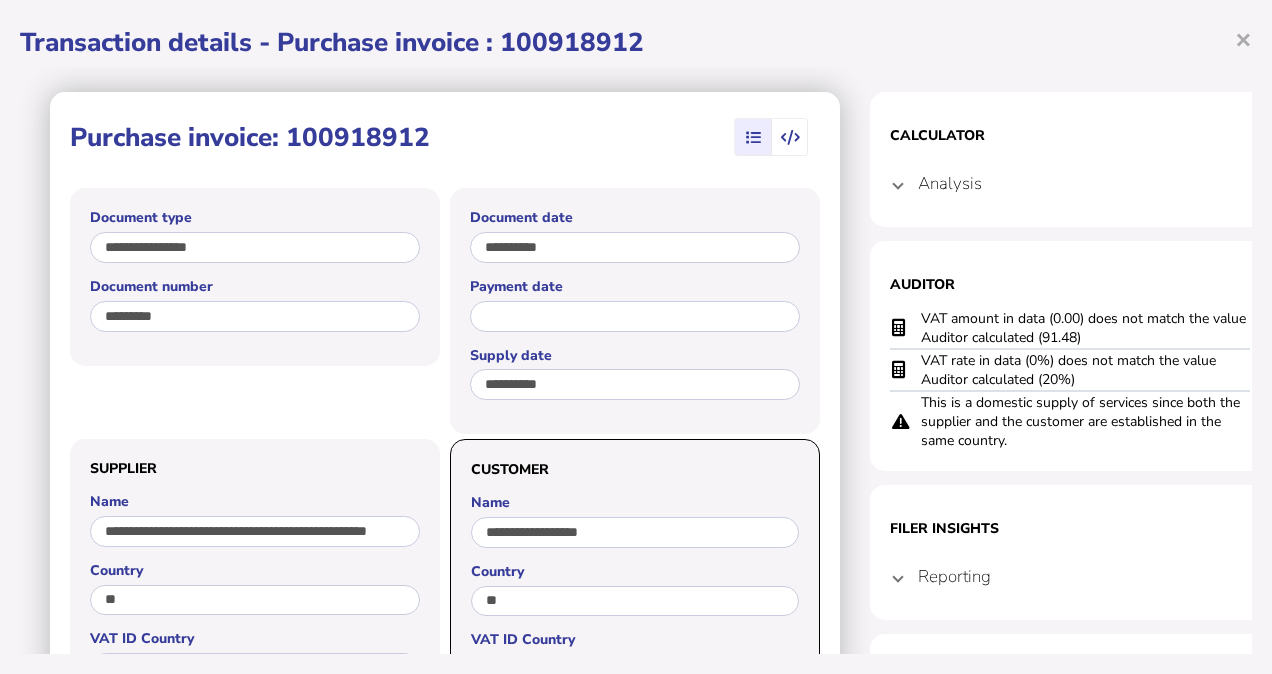 scroll, scrollTop: 0, scrollLeft: 0, axis: both 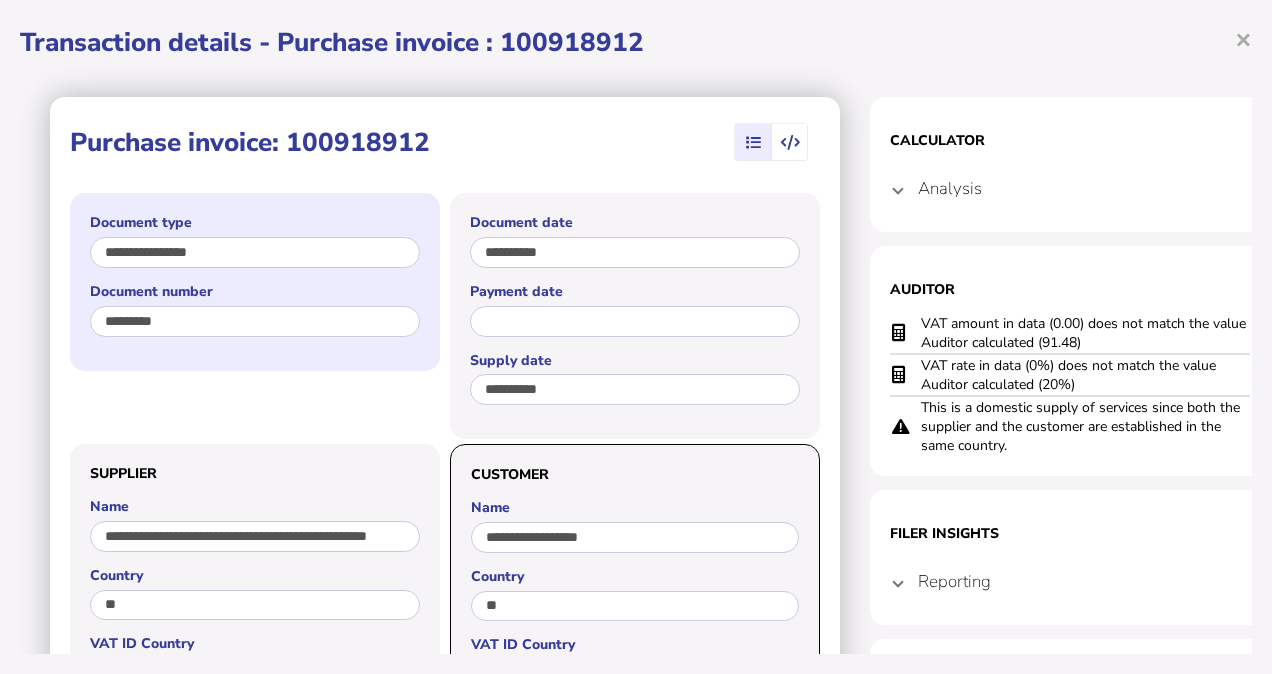 click on "Document number" at bounding box center [255, 291] 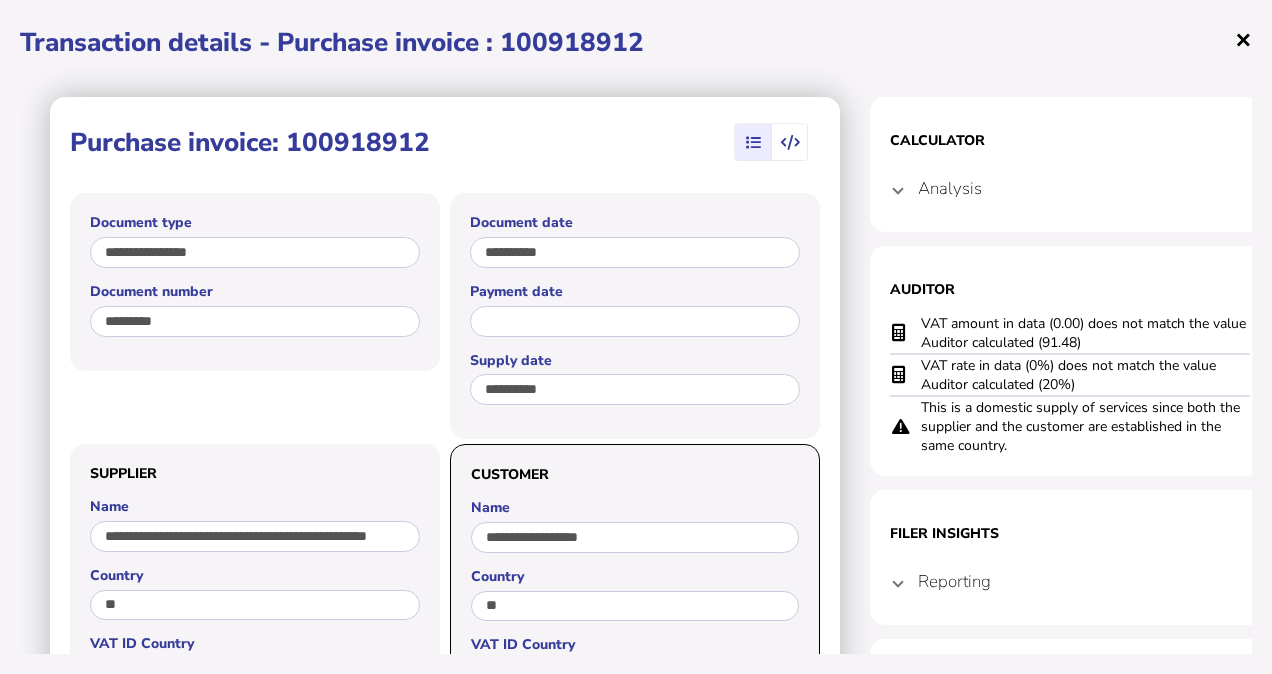 click on "×" at bounding box center [1243, 39] 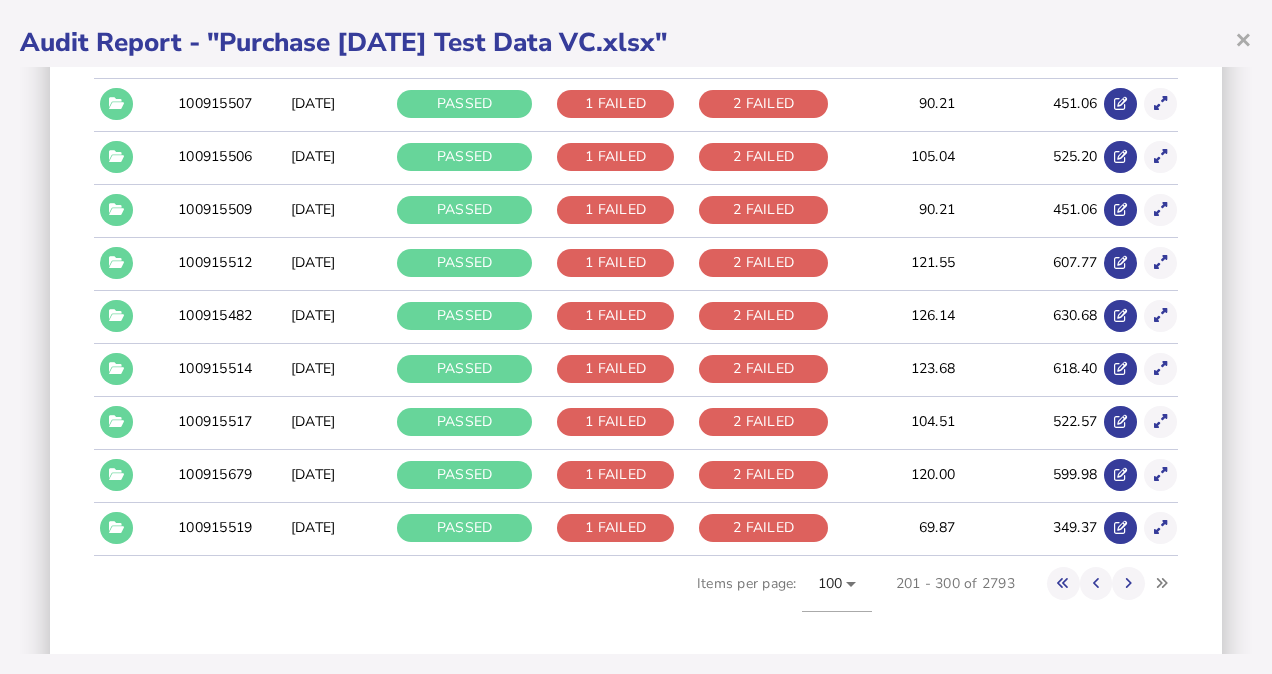 scroll, scrollTop: 5294, scrollLeft: 0, axis: vertical 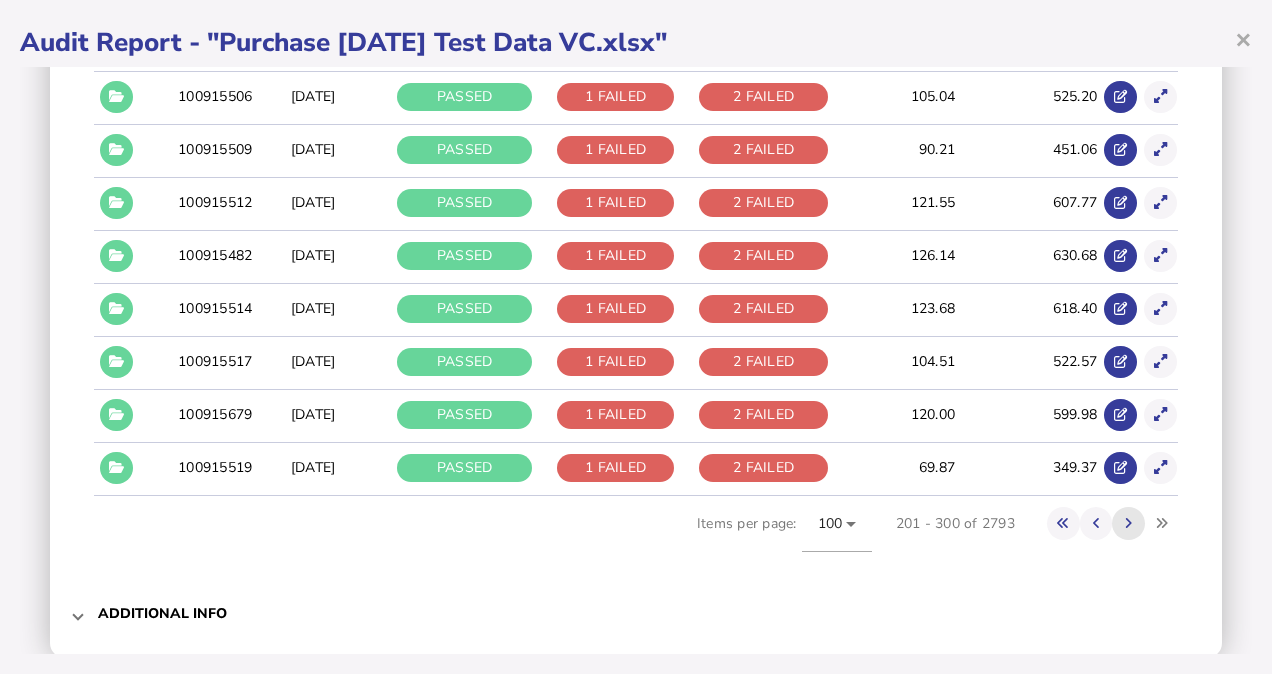 click at bounding box center [1128, 523] 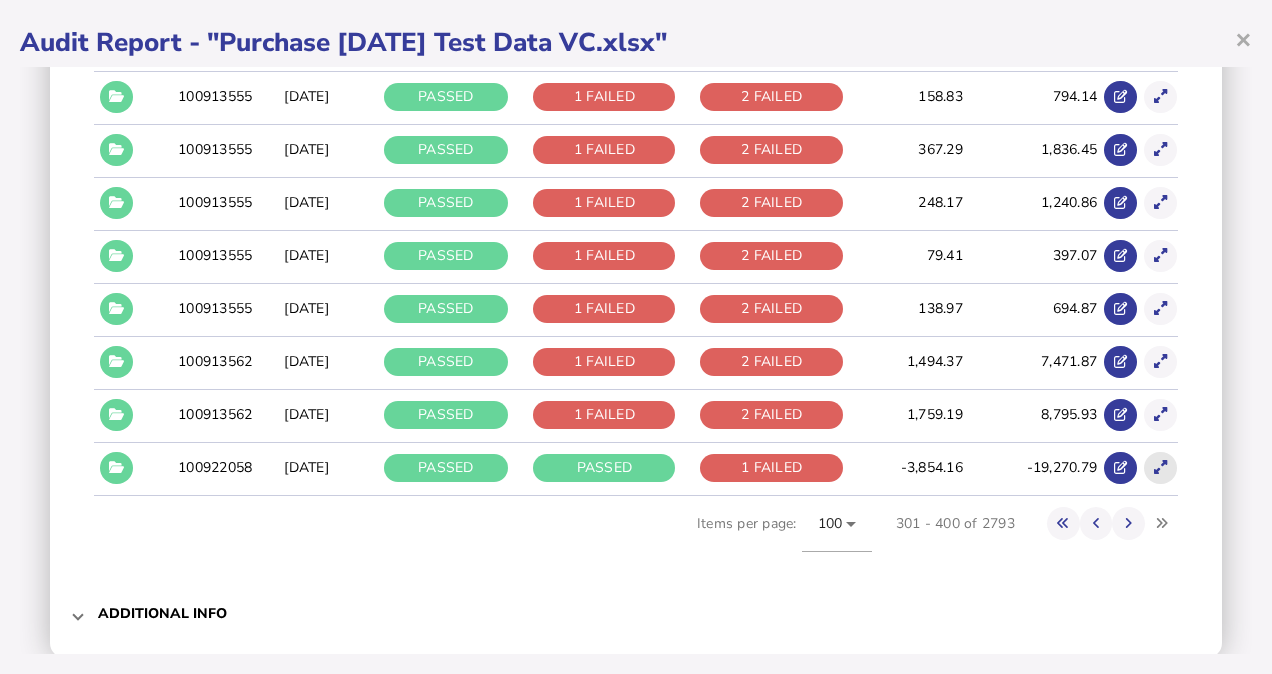 click at bounding box center [1160, 467] 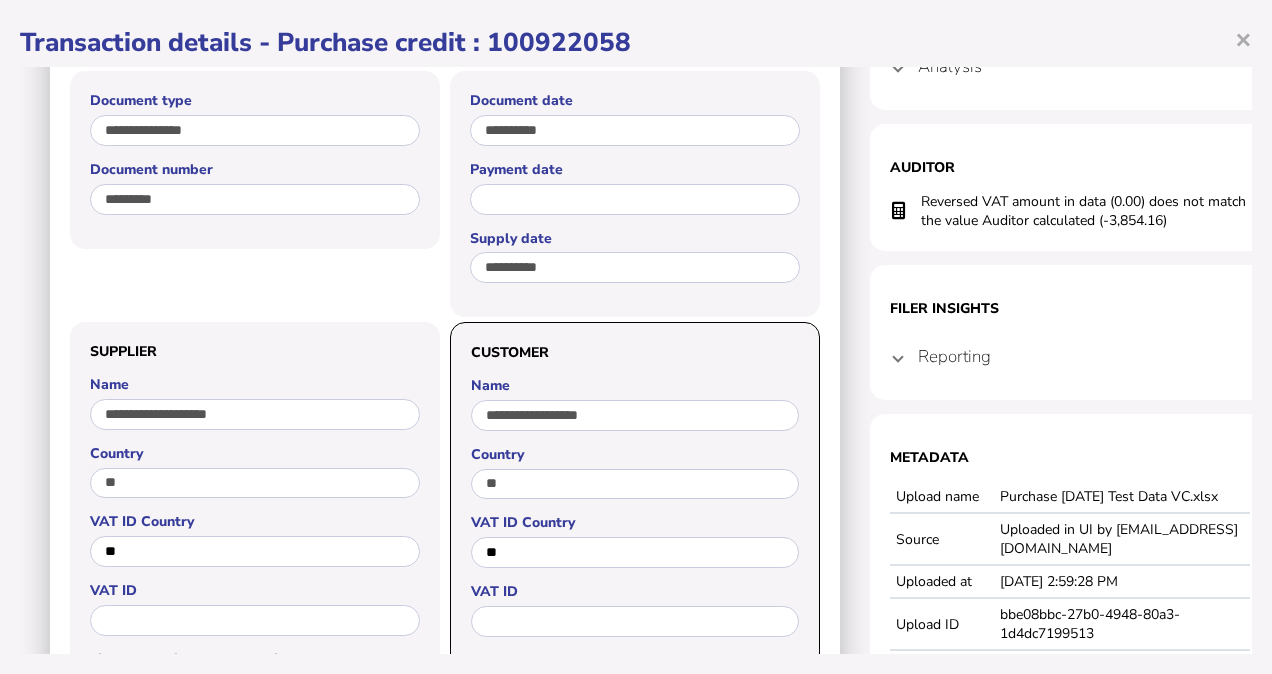 scroll, scrollTop: 0, scrollLeft: 0, axis: both 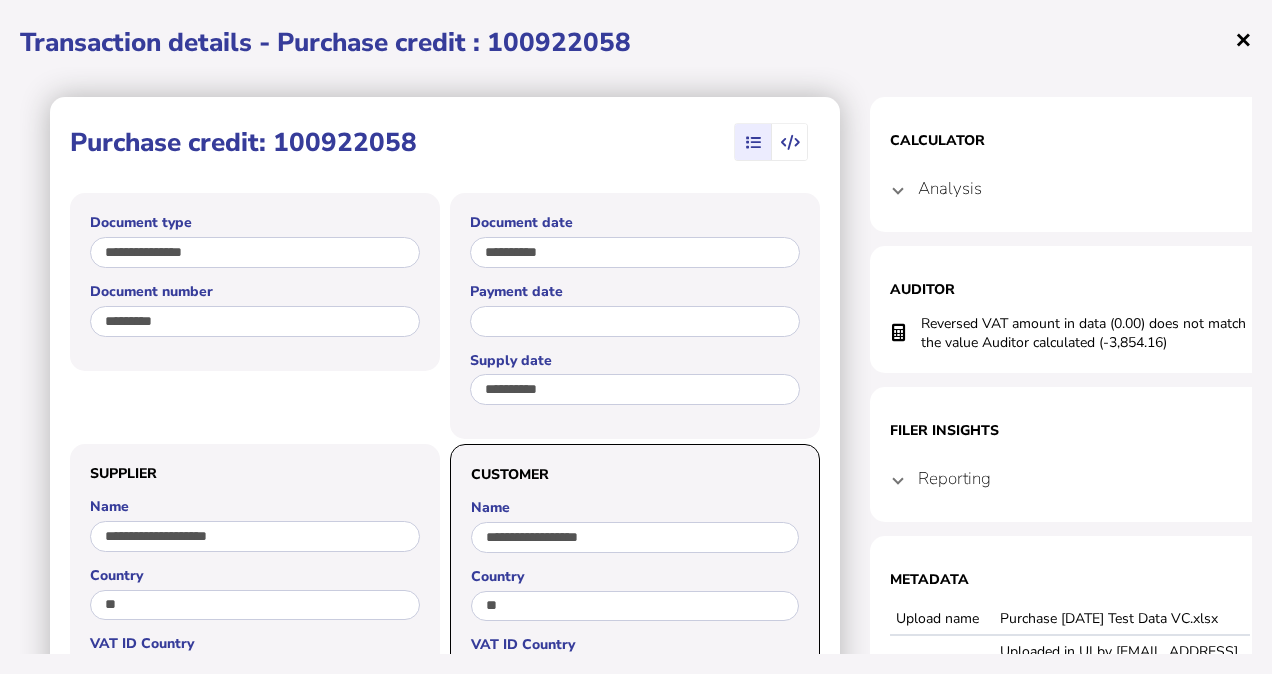 click on "×" at bounding box center [1243, 39] 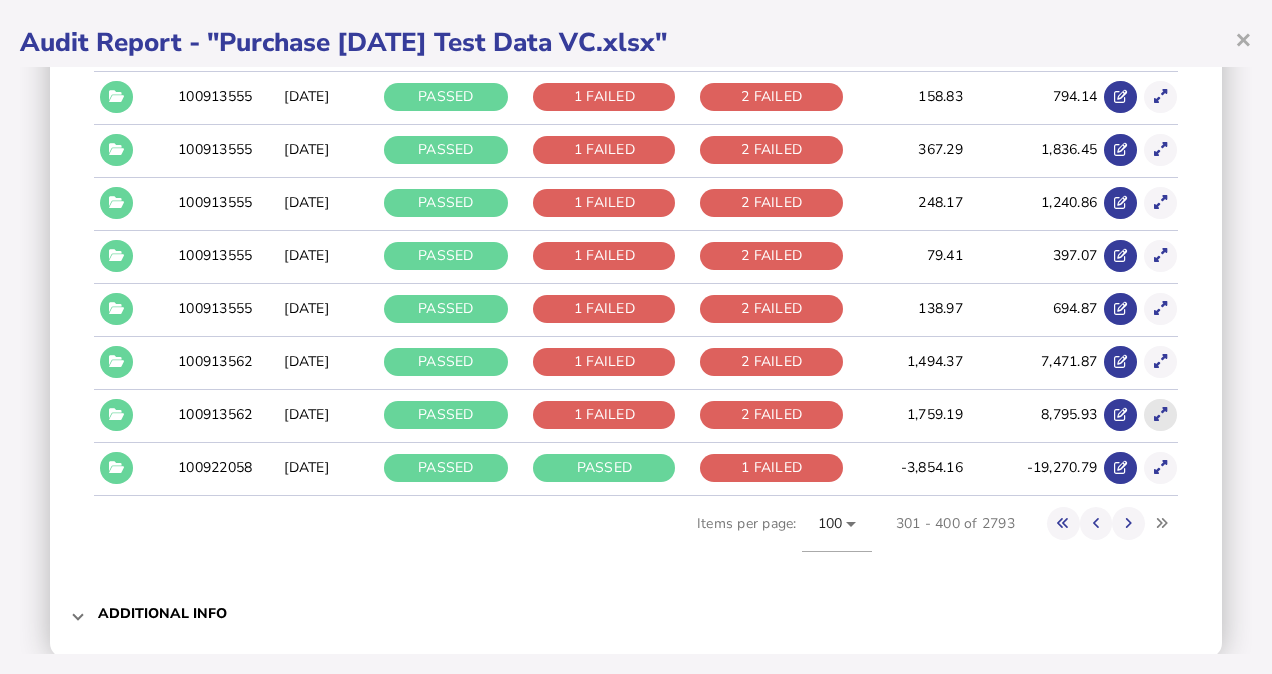 click at bounding box center (1160, 414) 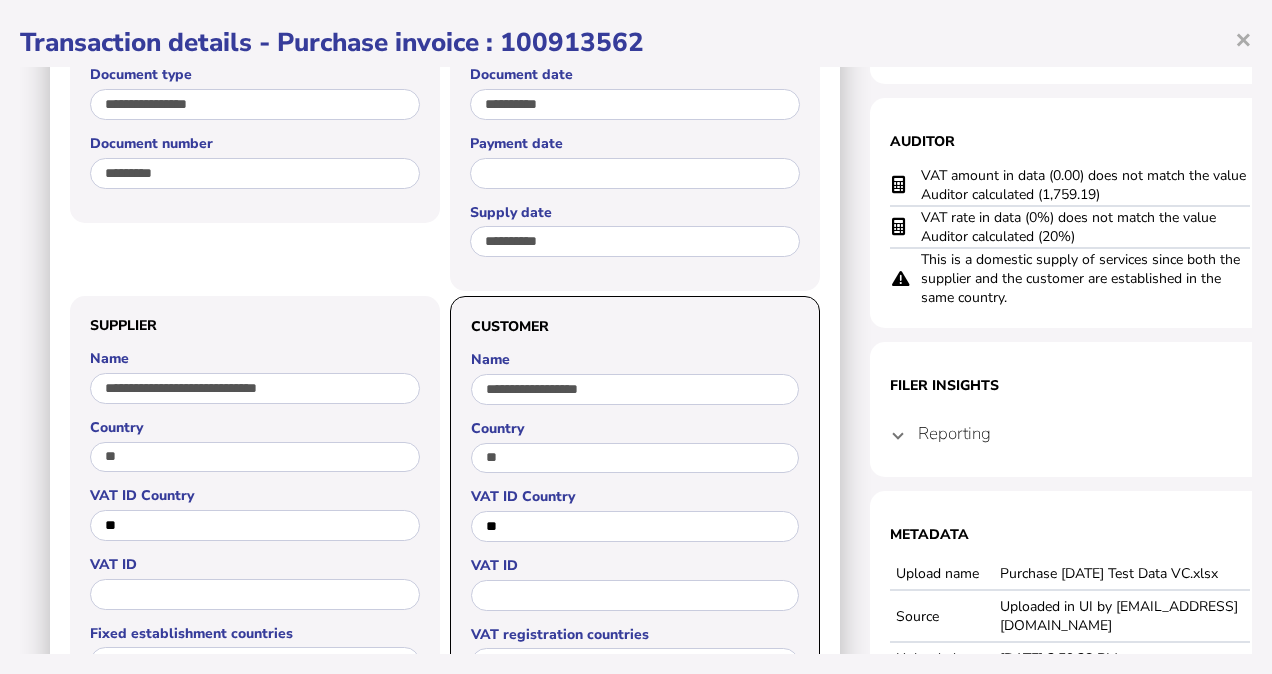 scroll, scrollTop: 0, scrollLeft: 0, axis: both 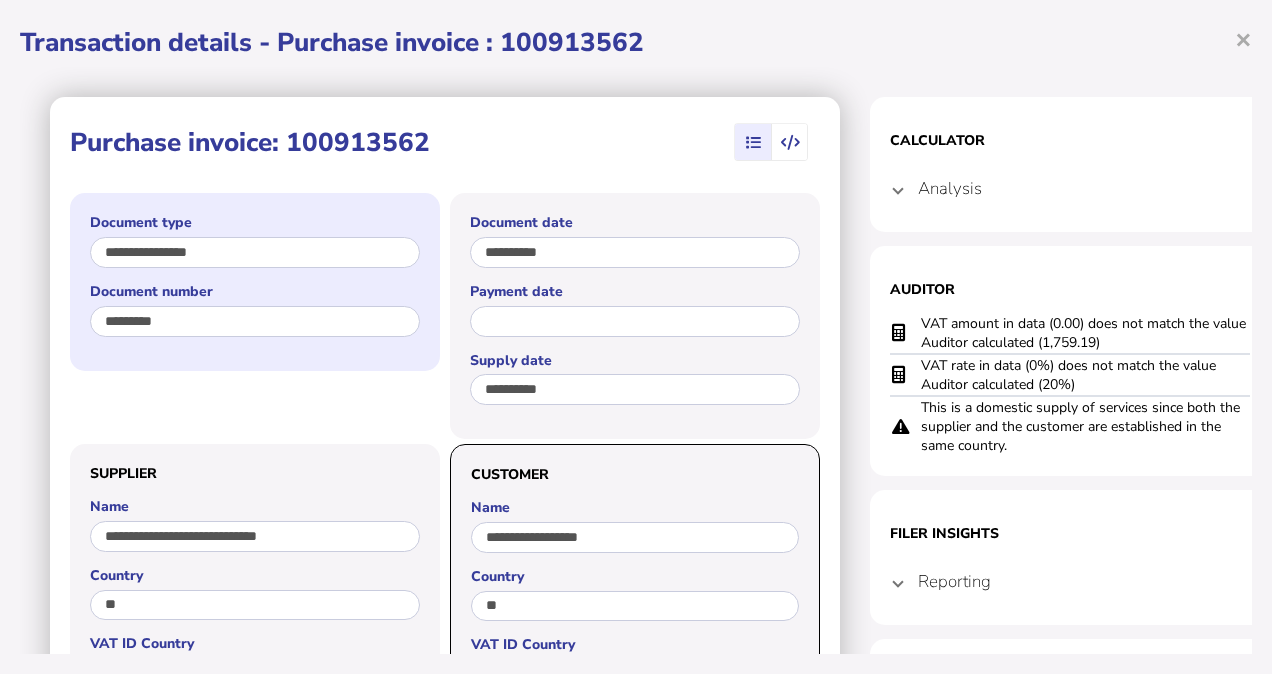 click on "*********" at bounding box center [255, 324] 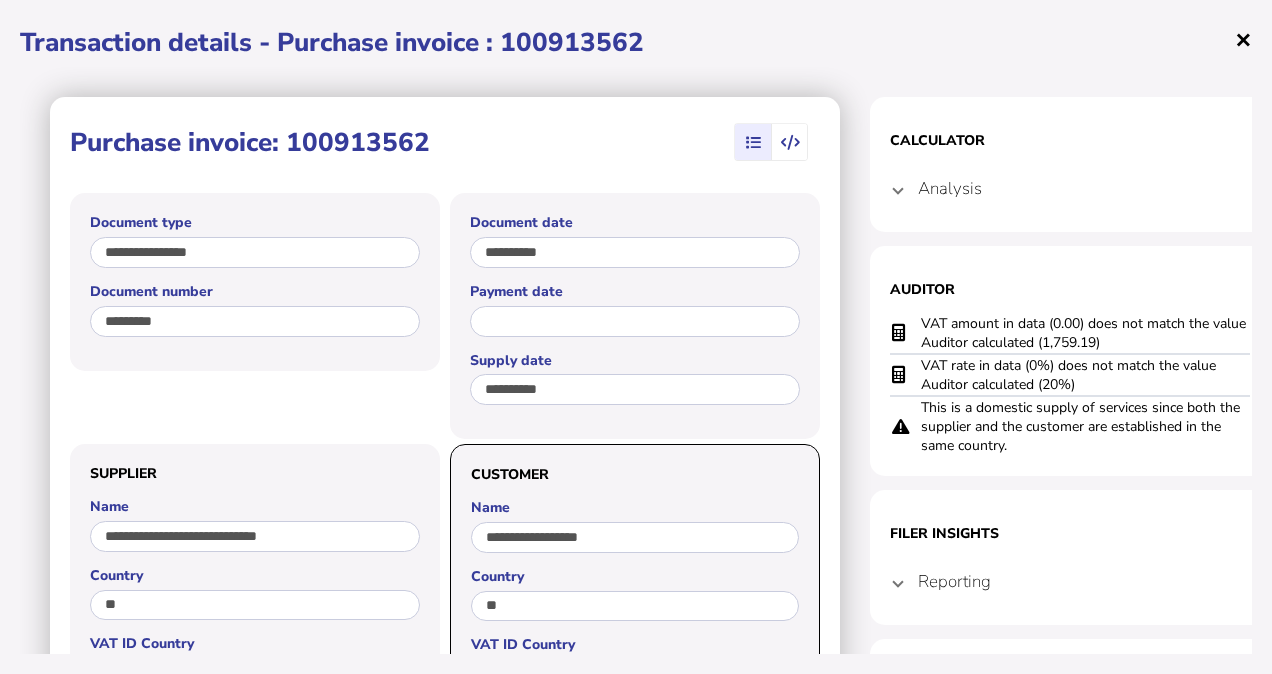 click on "×" at bounding box center (1243, 39) 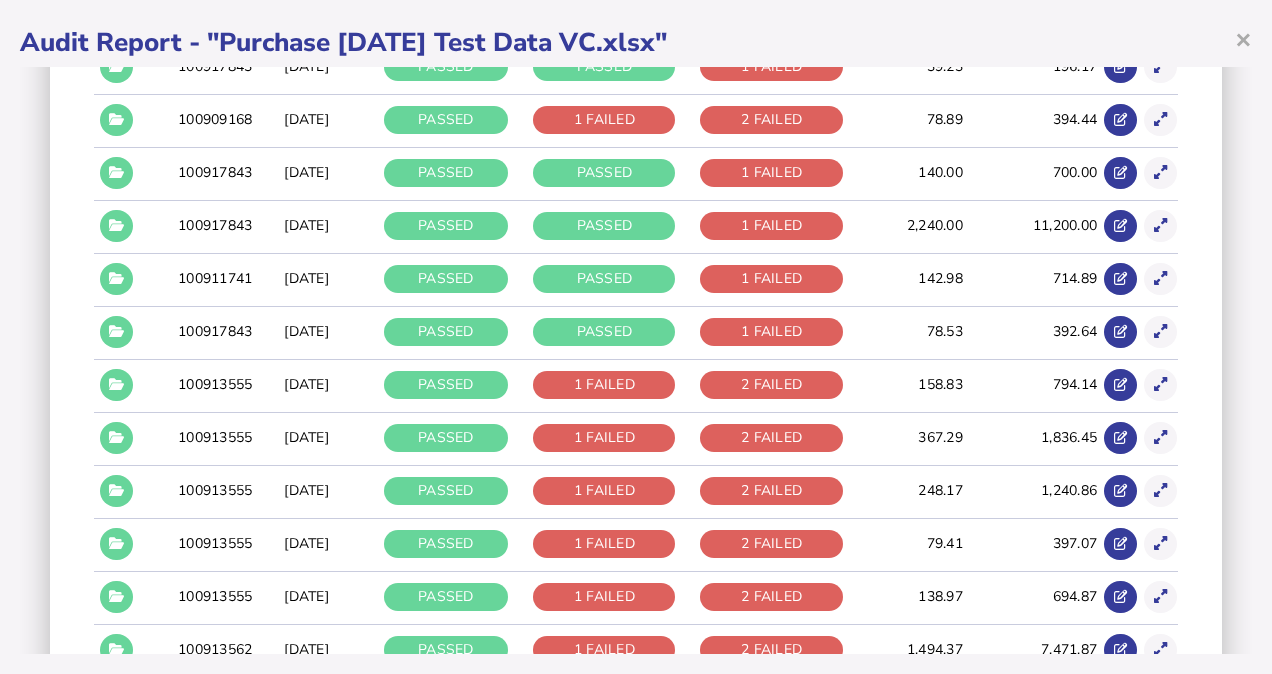 scroll, scrollTop: 4986, scrollLeft: 0, axis: vertical 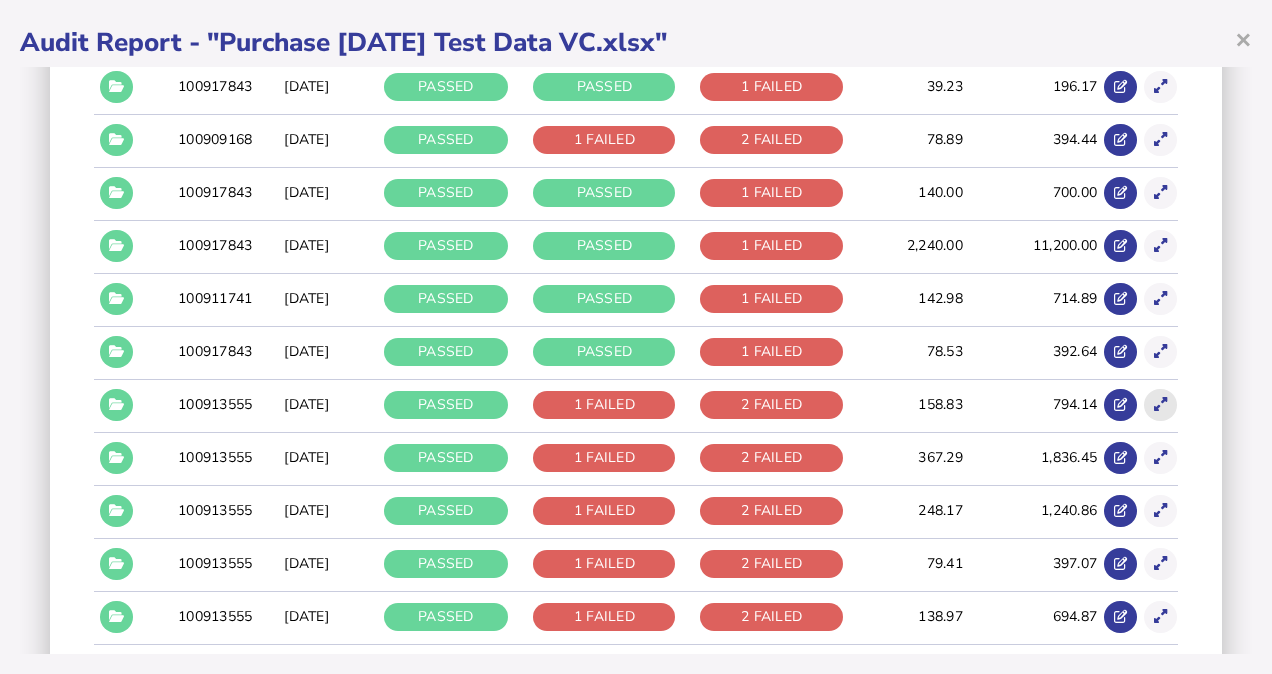 click at bounding box center [1160, 405] 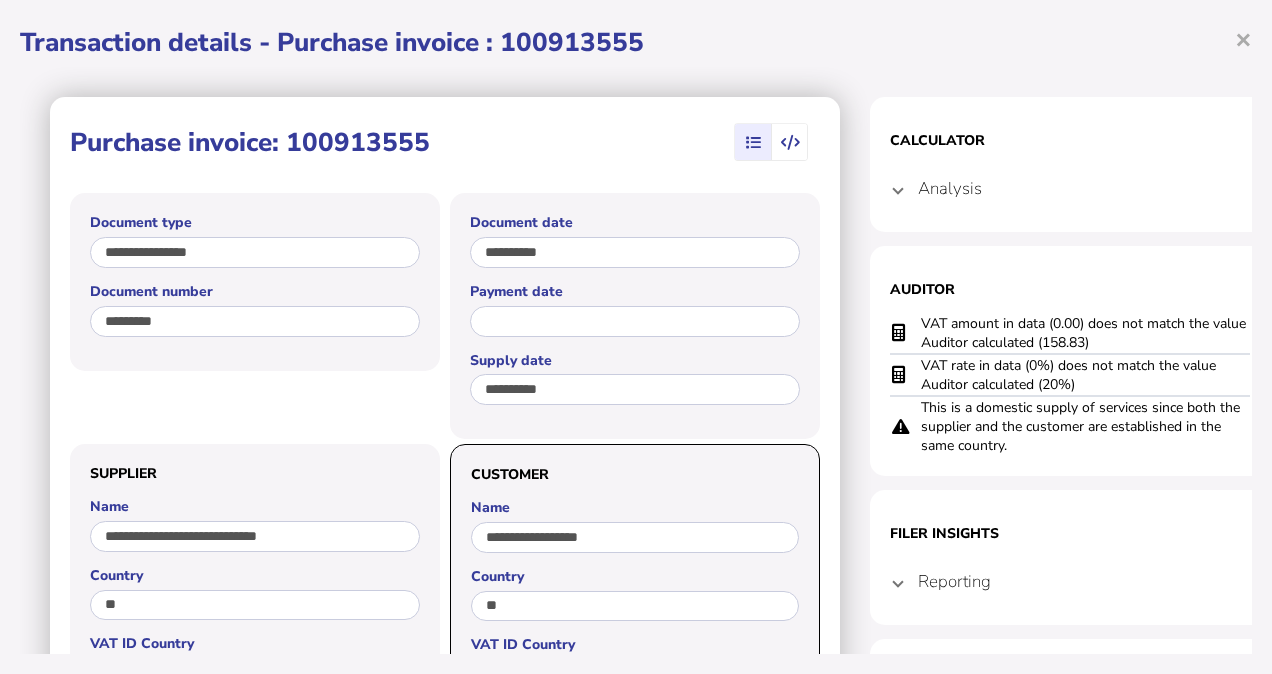 type 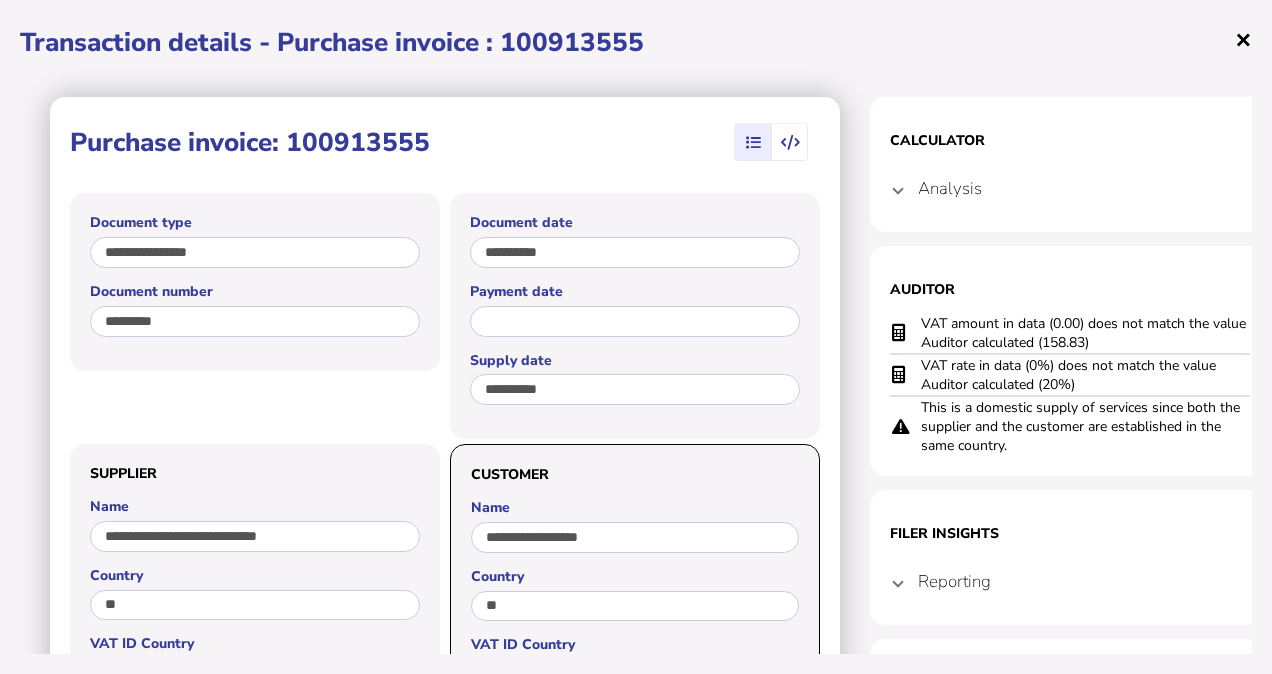 click on "×" at bounding box center (1243, 39) 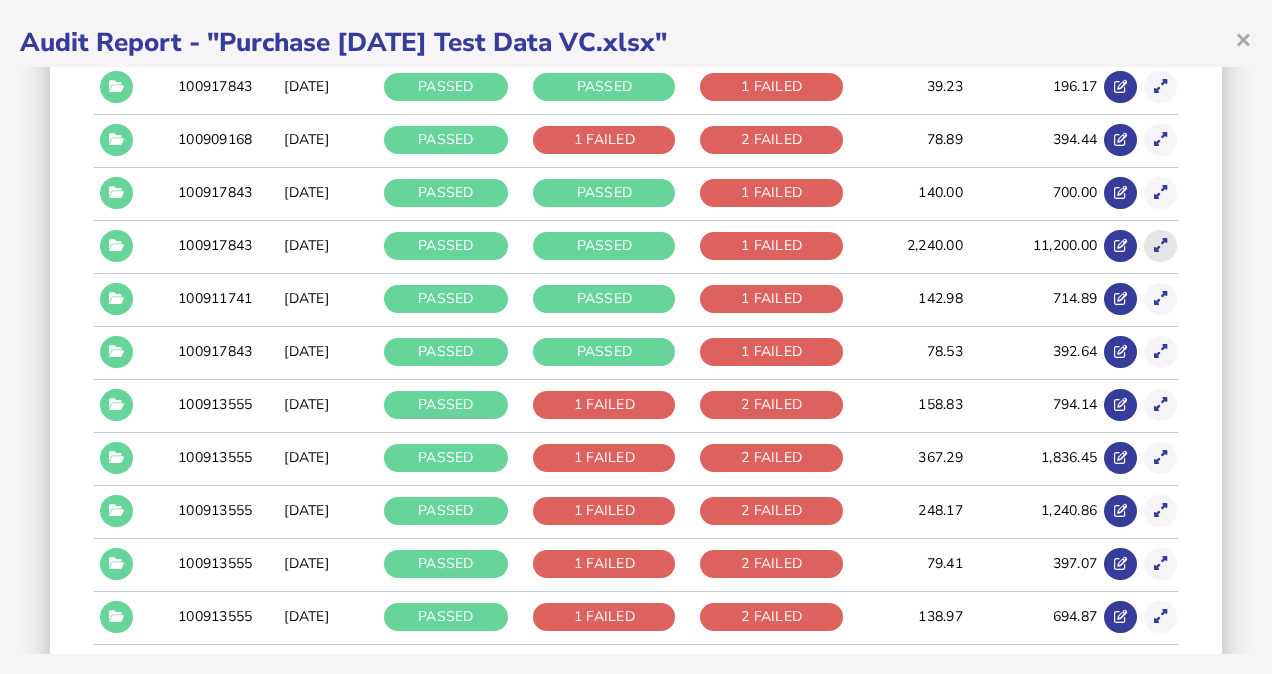 click at bounding box center (1160, 245) 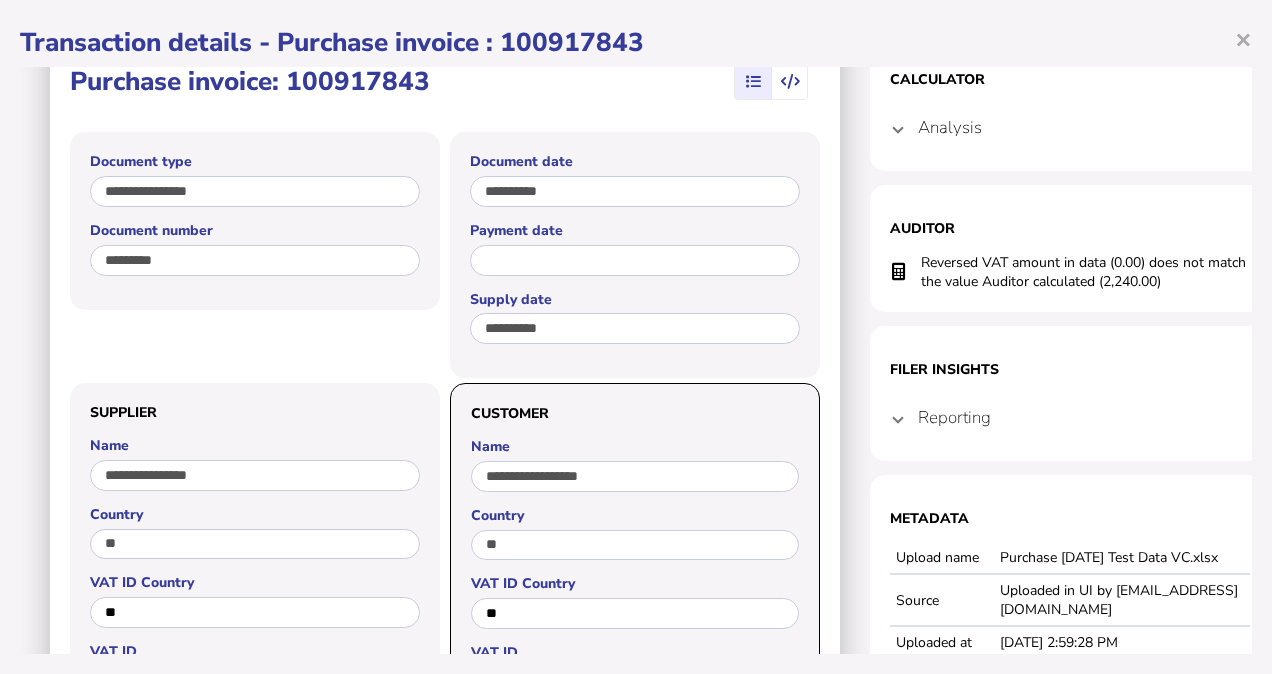 scroll, scrollTop: 63, scrollLeft: 0, axis: vertical 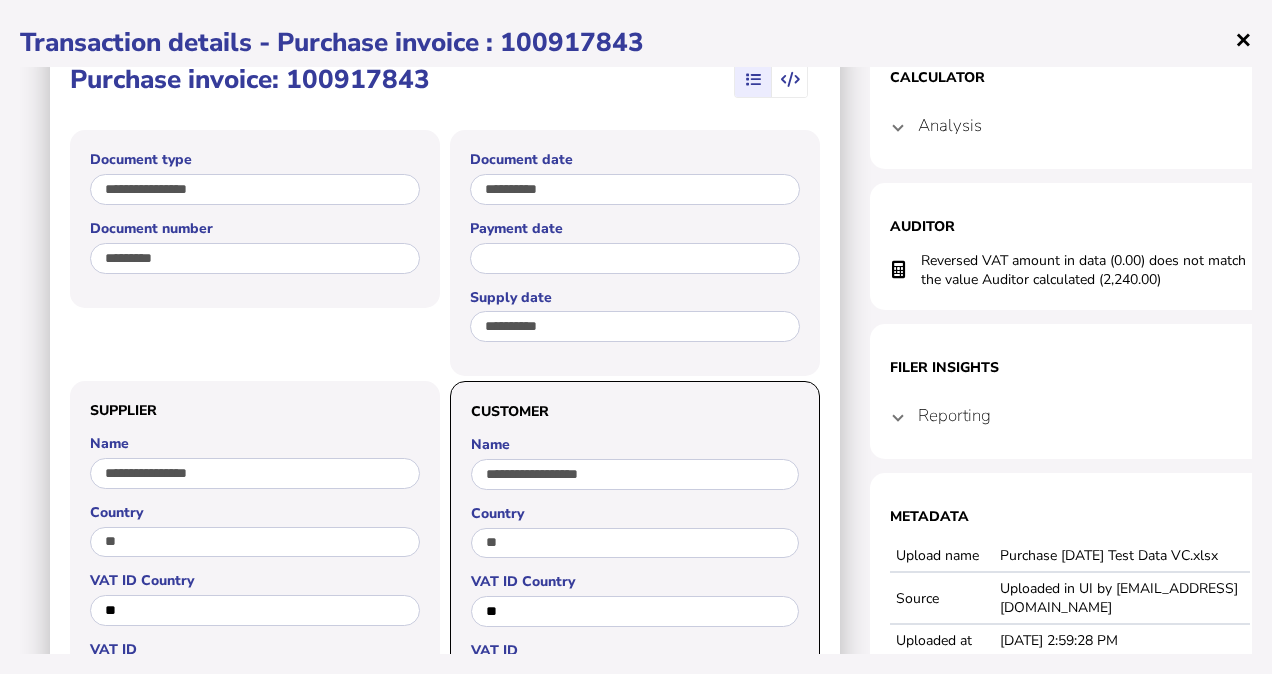 click on "×" at bounding box center [1243, 39] 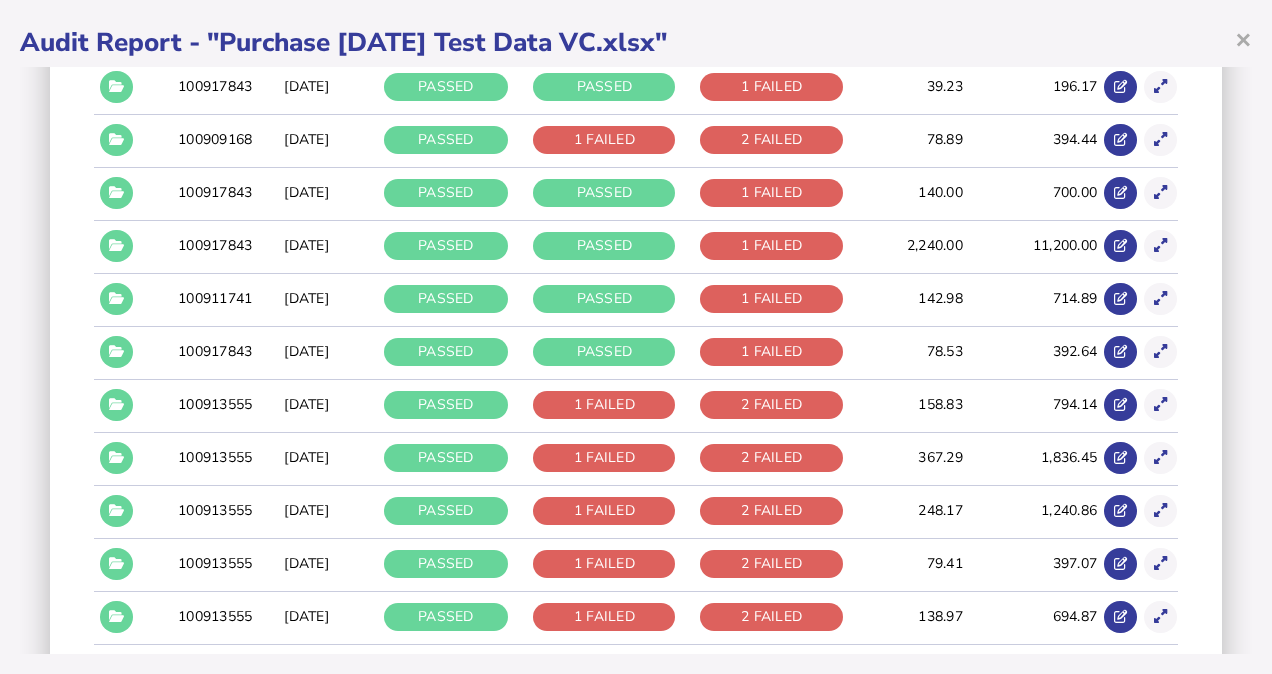 scroll, scrollTop: 0, scrollLeft: 0, axis: both 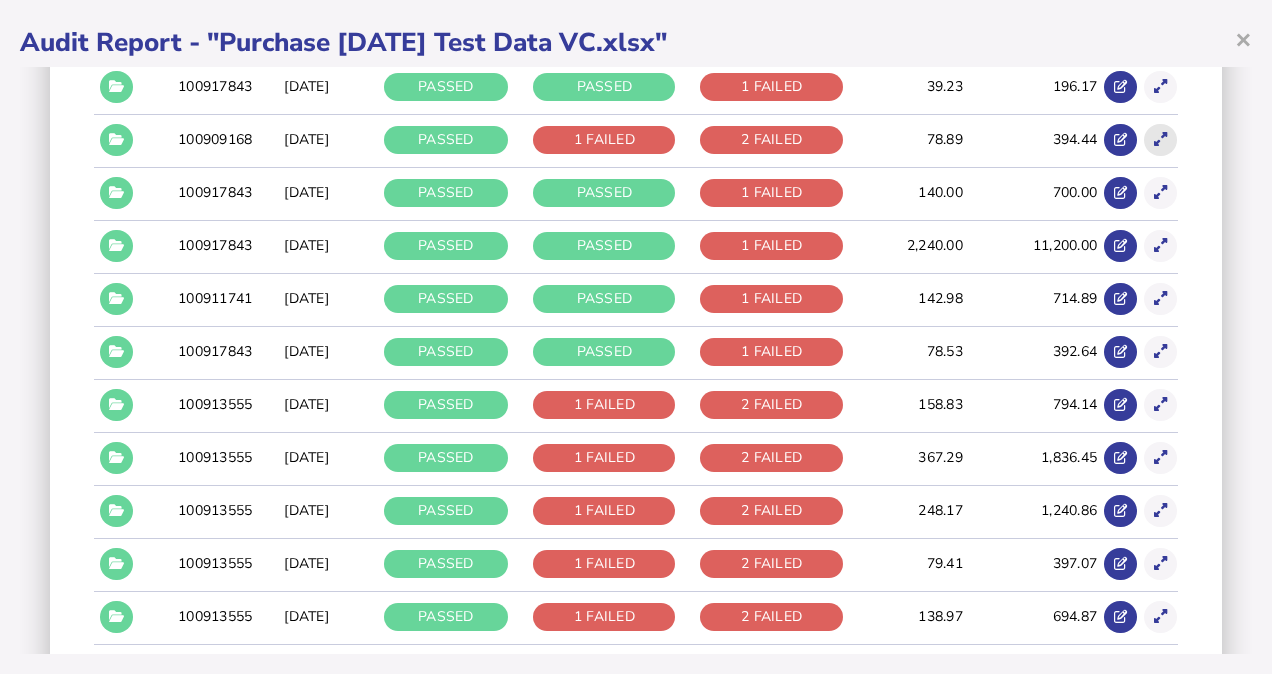 click at bounding box center (1160, 139) 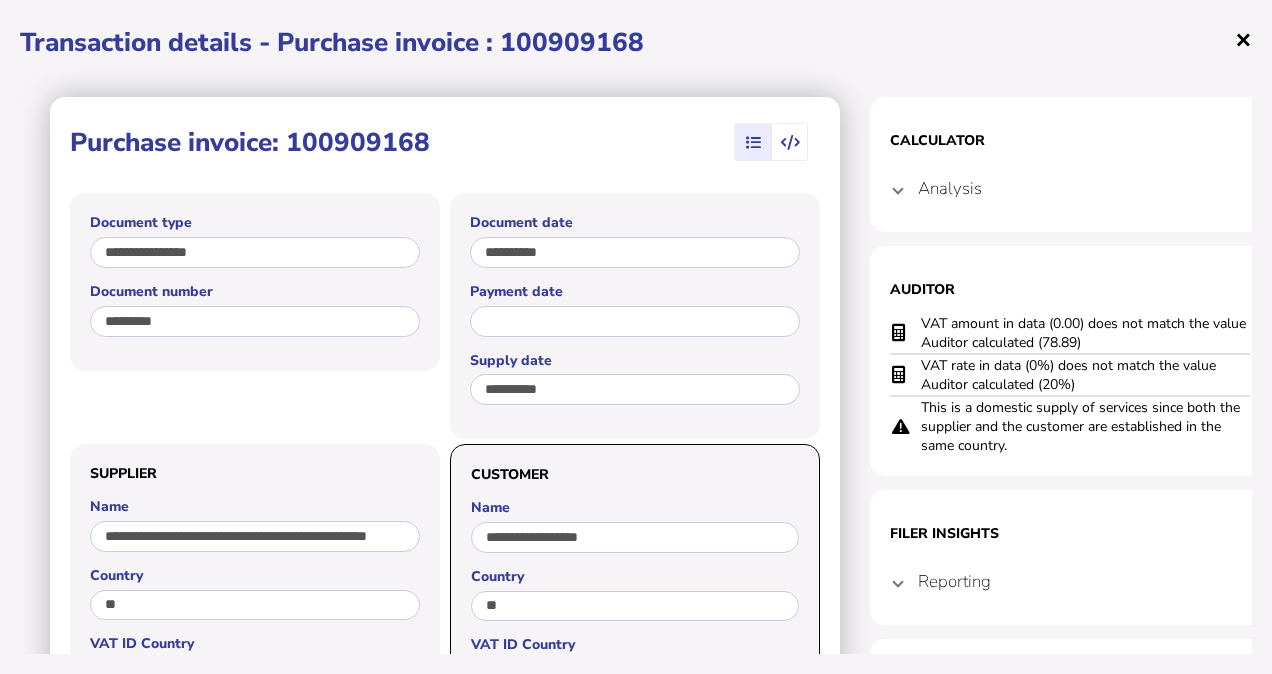 click on "×" at bounding box center (1243, 39) 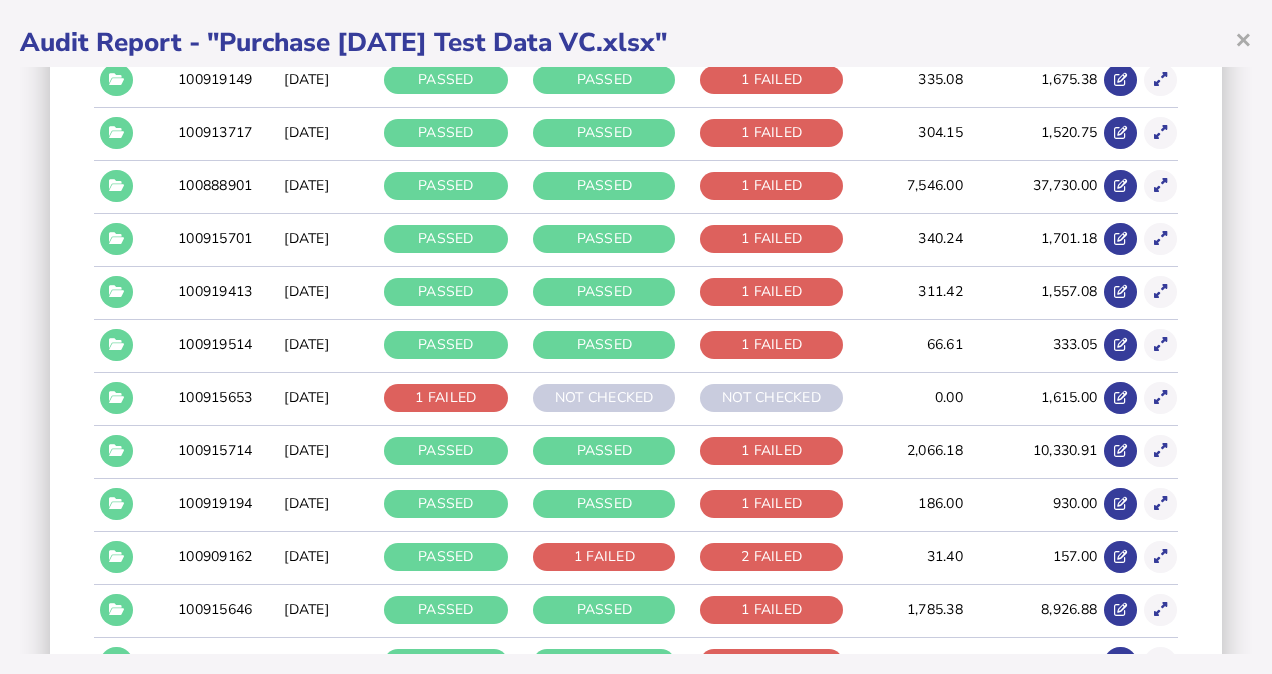 scroll, scrollTop: 3788, scrollLeft: 0, axis: vertical 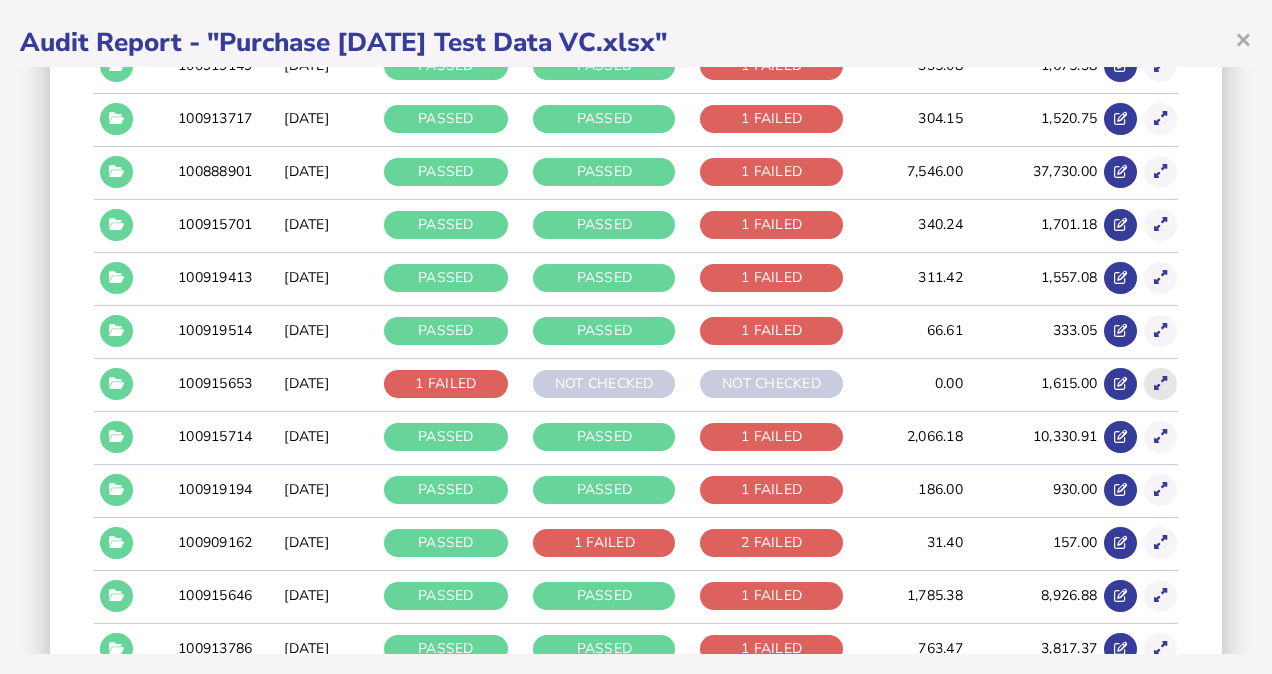 click at bounding box center (1160, 383) 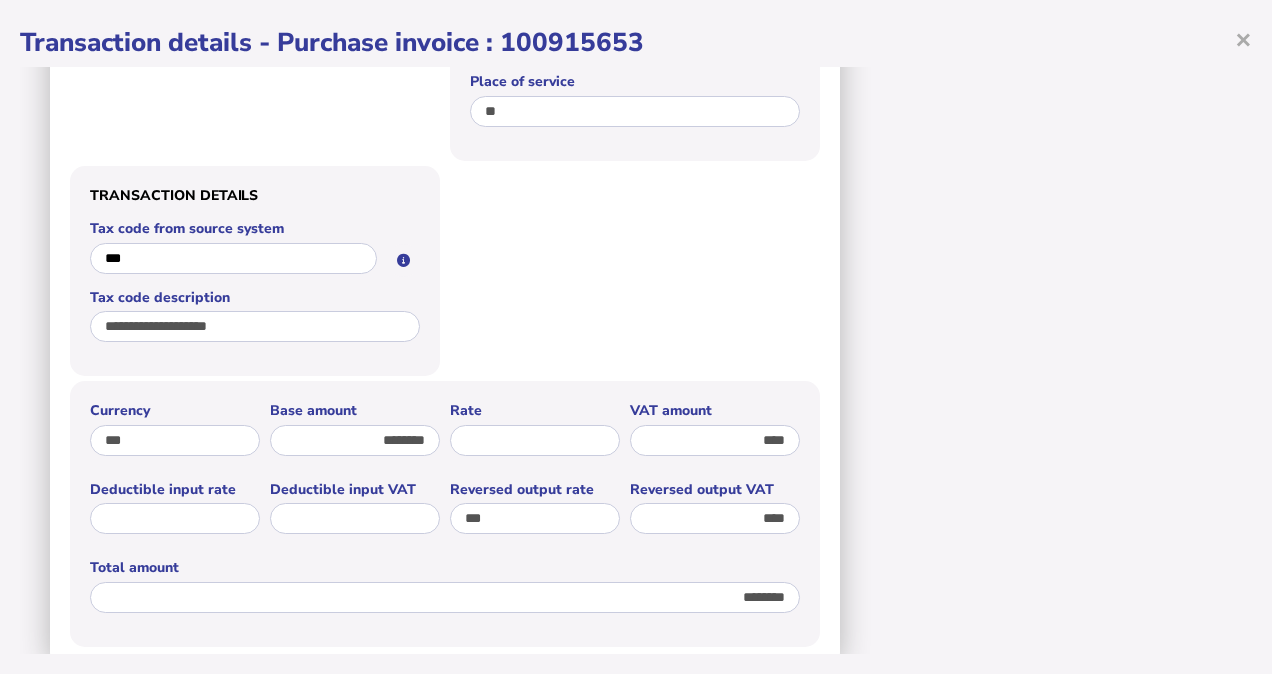 scroll, scrollTop: 1034, scrollLeft: 0, axis: vertical 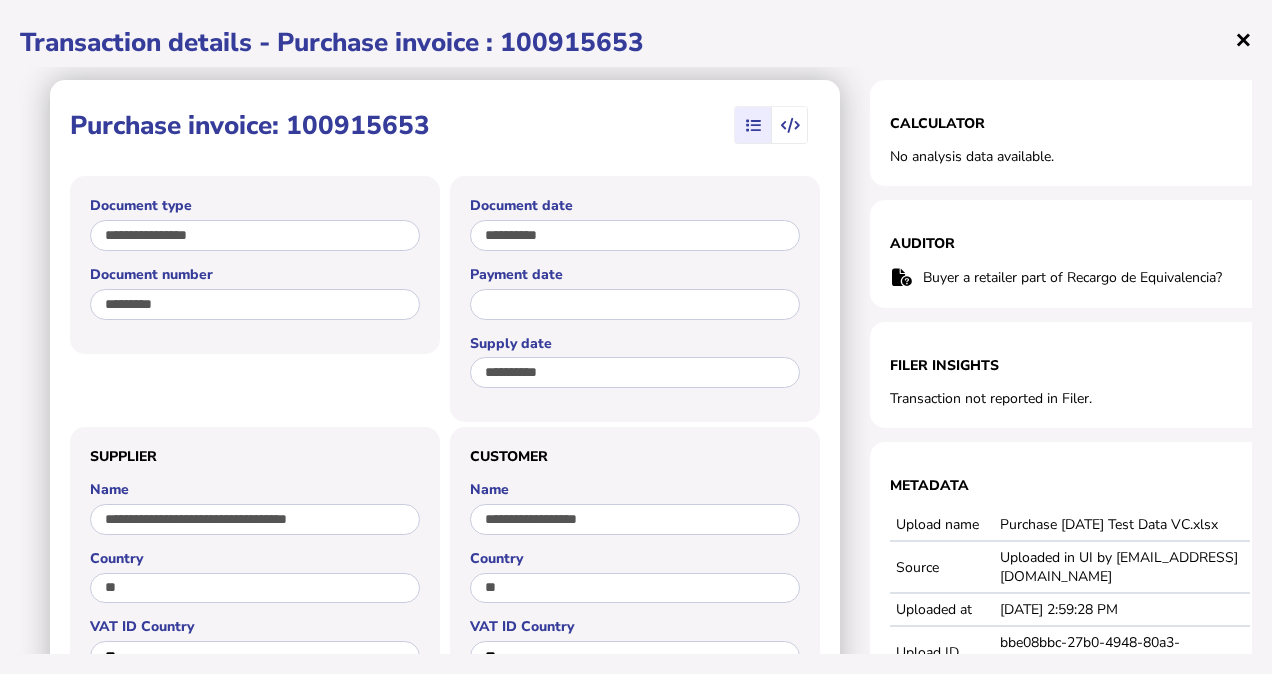 click on "×" at bounding box center [1243, 39] 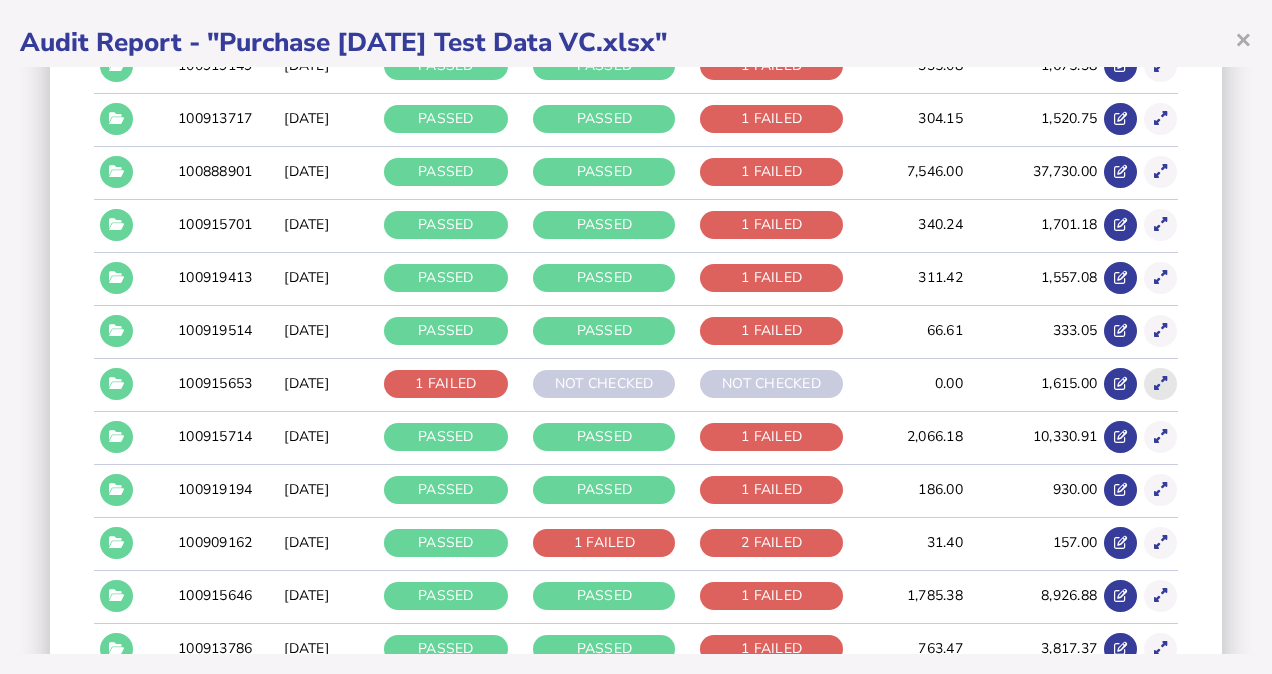 click at bounding box center (1160, 383) 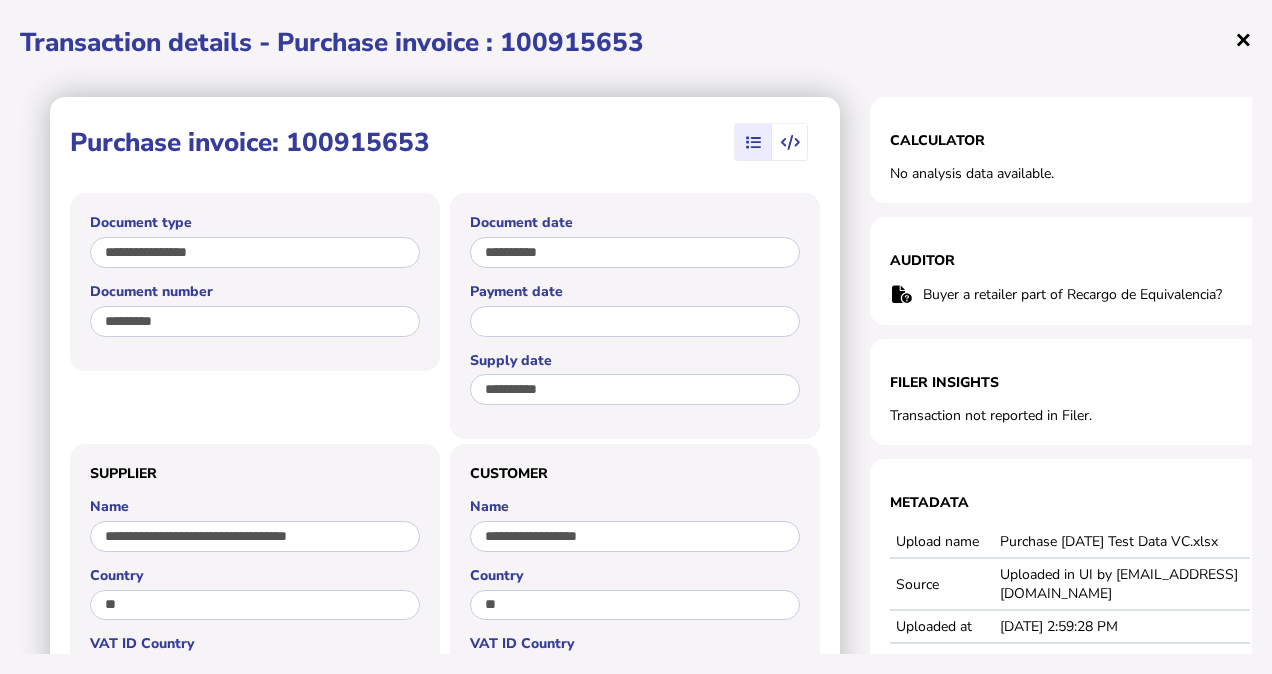 click on "×" at bounding box center [1243, 39] 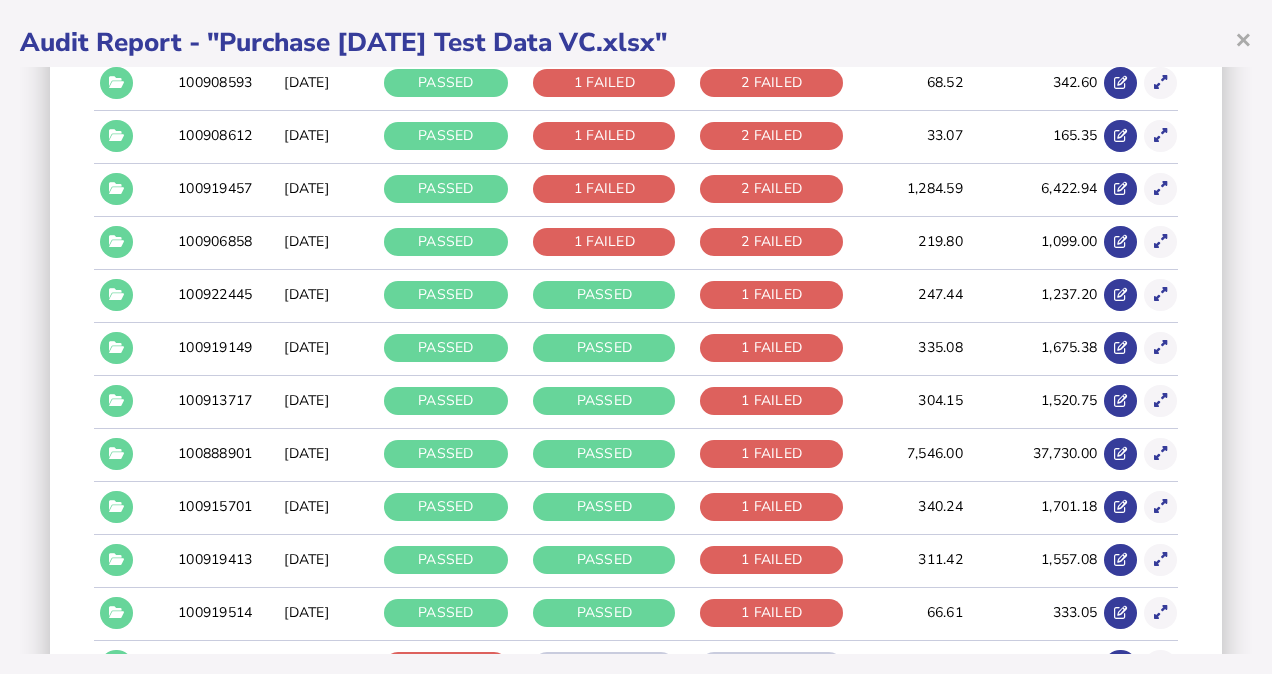 scroll, scrollTop: 3480, scrollLeft: 0, axis: vertical 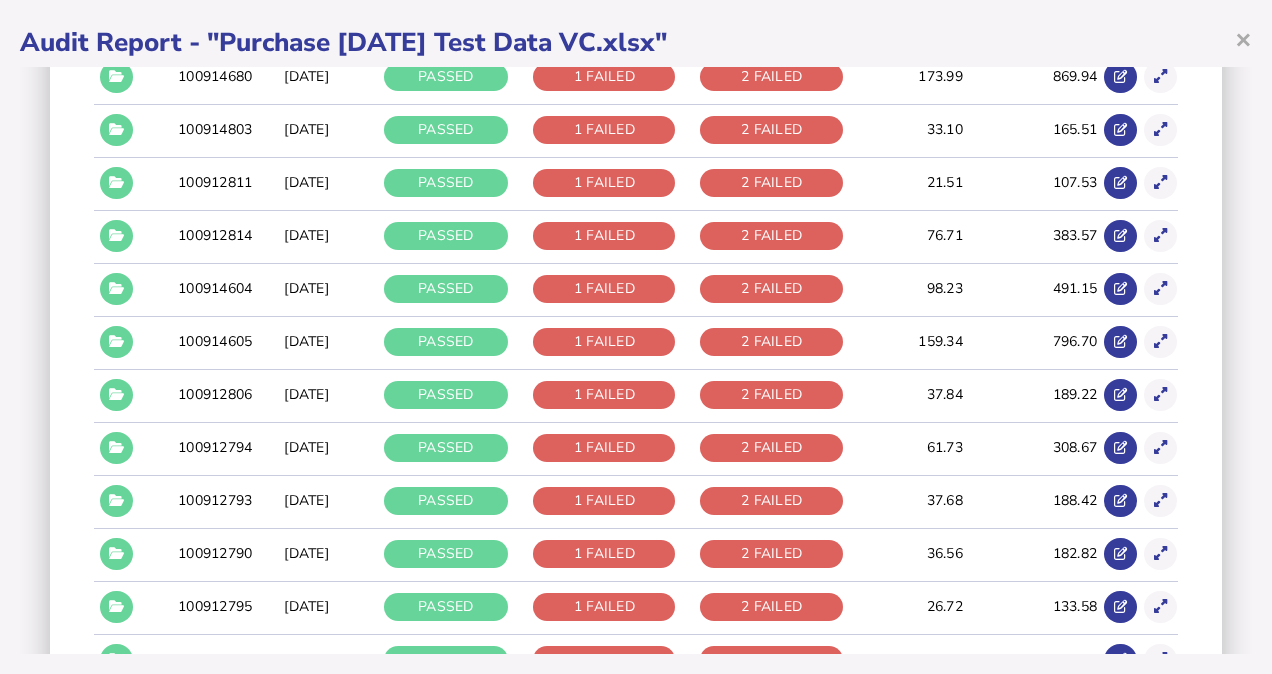 click at bounding box center [1160, 341] 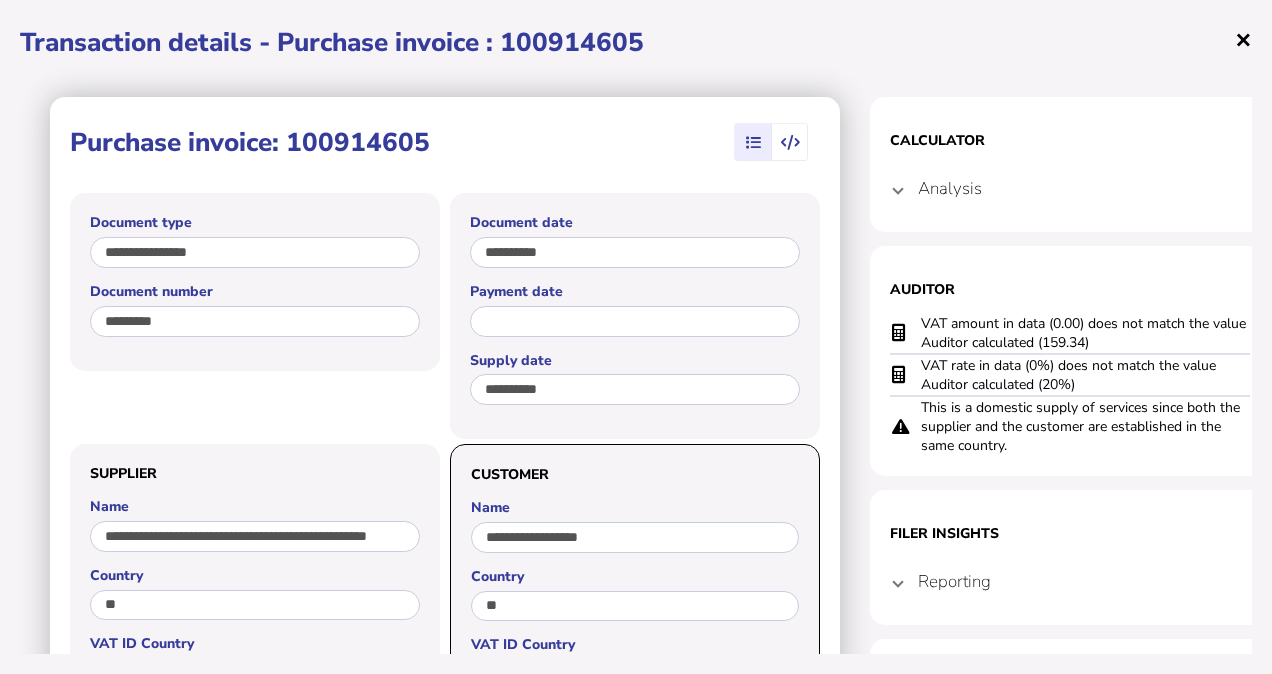click on "×" at bounding box center [1243, 39] 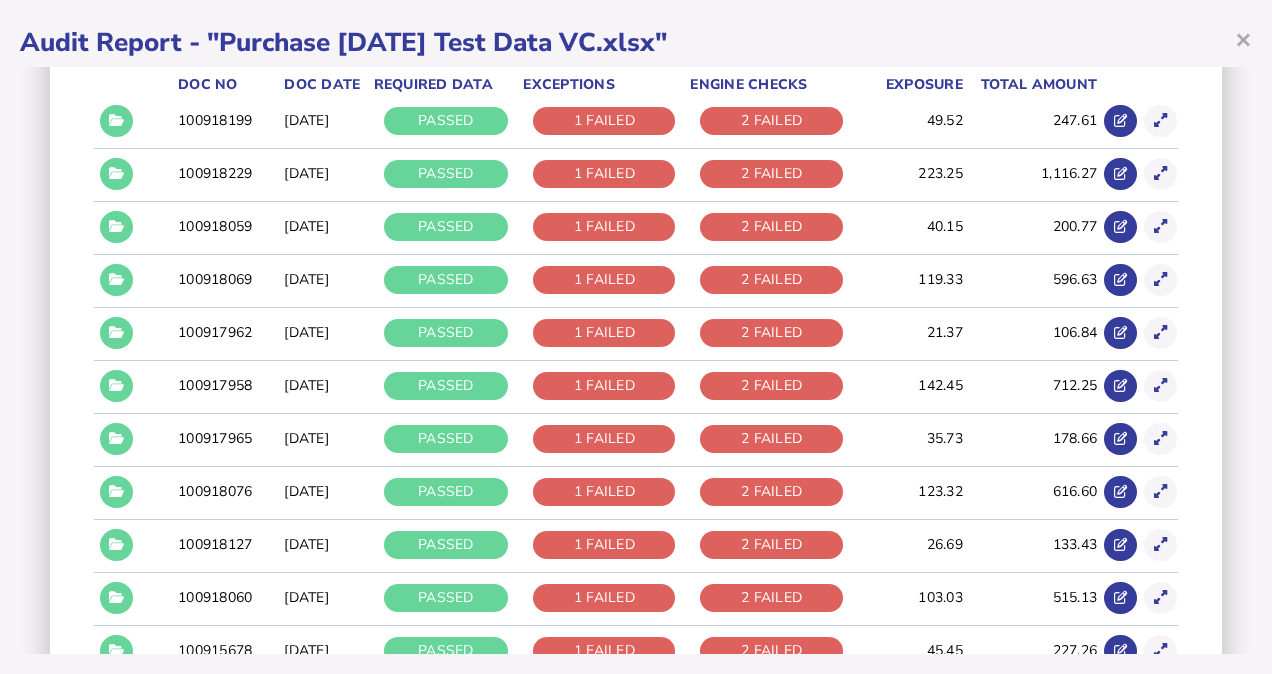 scroll, scrollTop: 361, scrollLeft: 0, axis: vertical 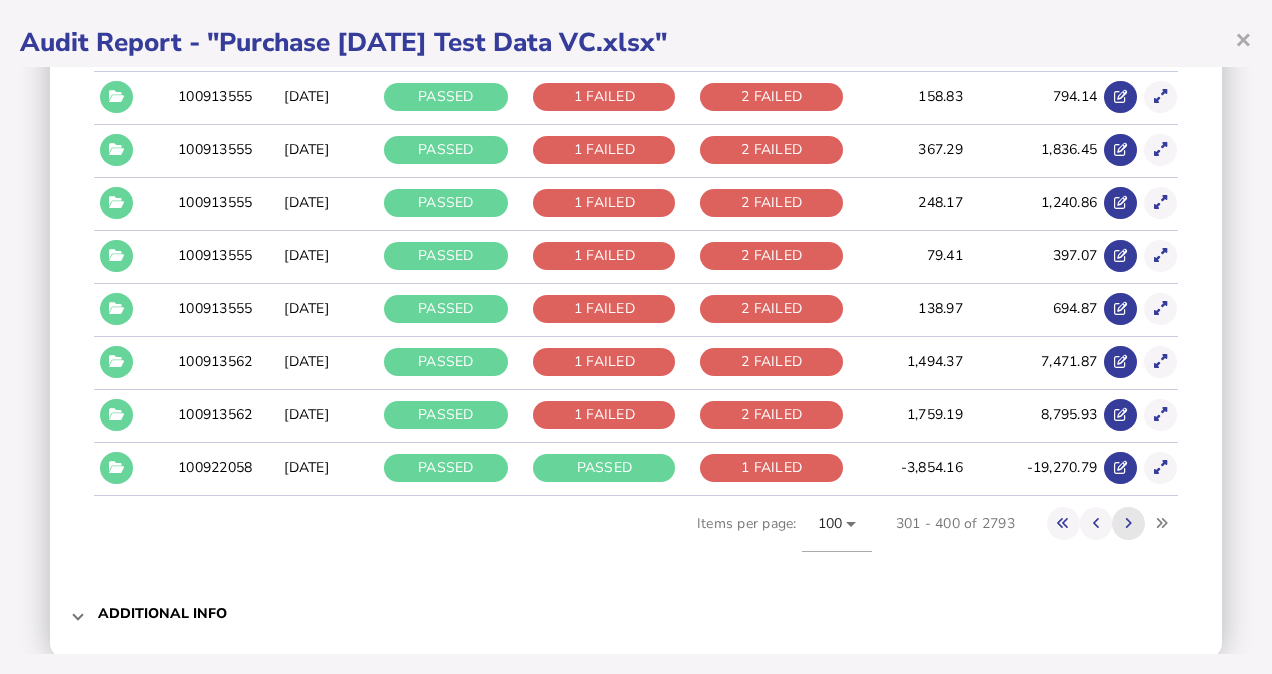 click at bounding box center (1128, 523) 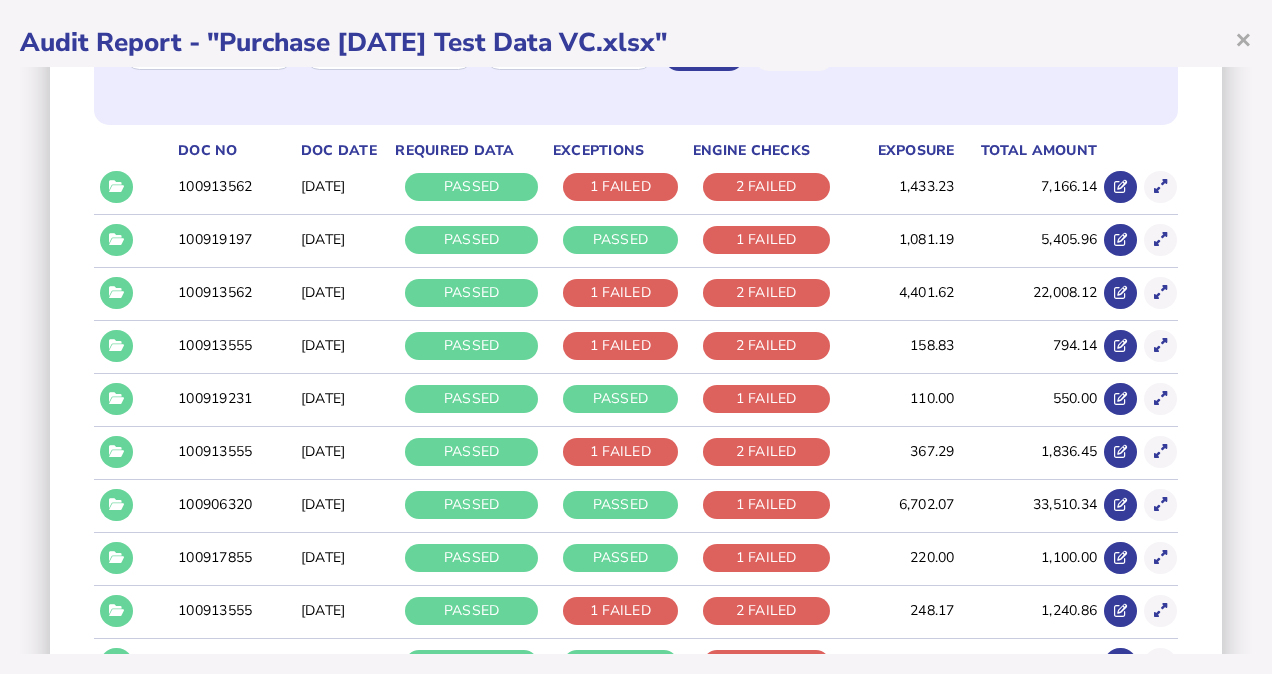 scroll, scrollTop: 354, scrollLeft: 0, axis: vertical 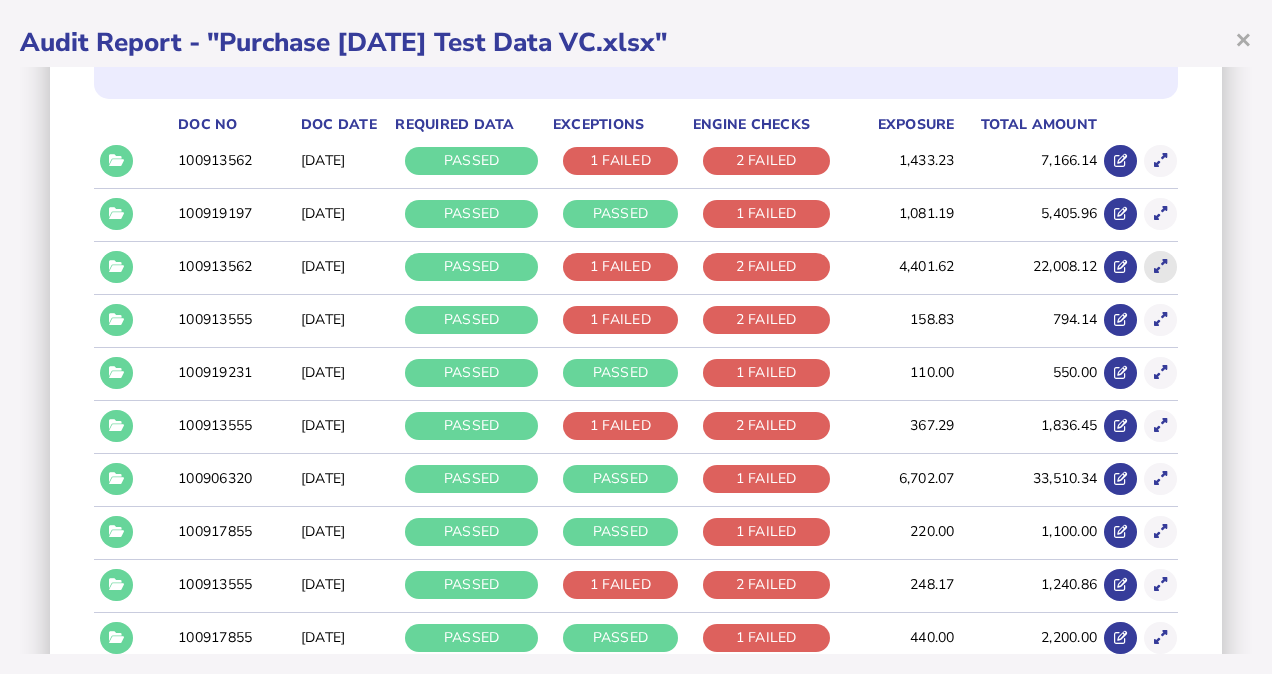 click at bounding box center [1160, 267] 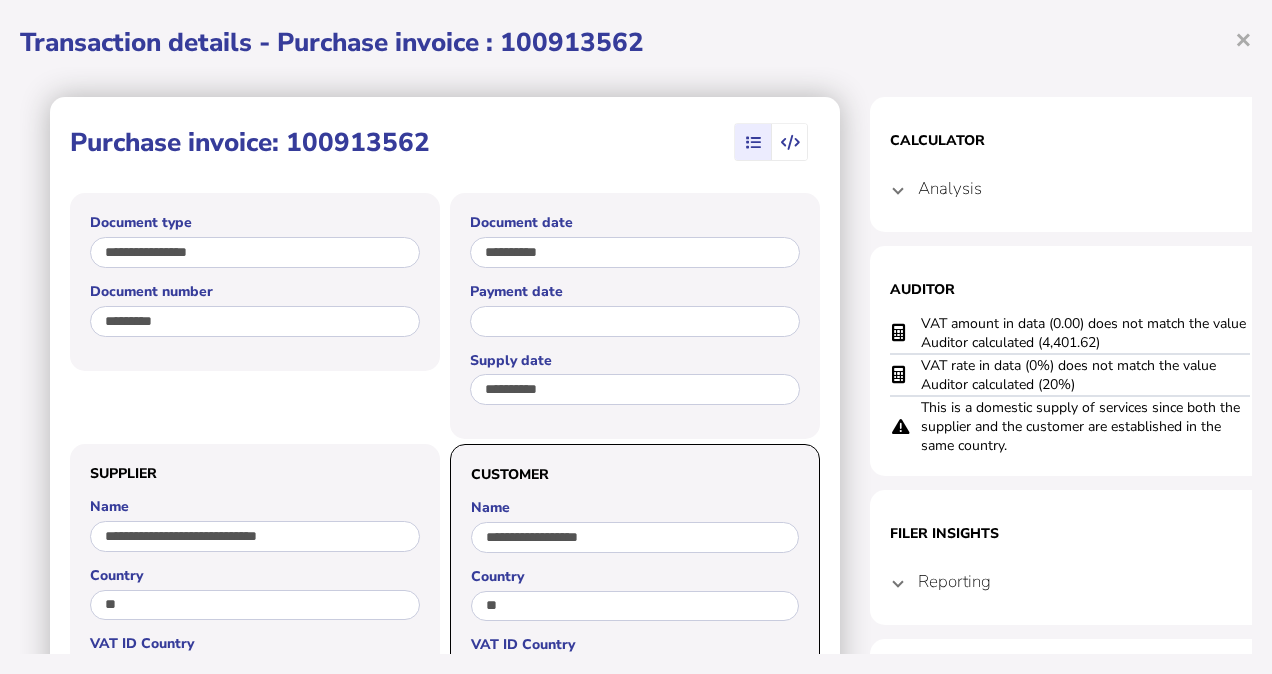 type 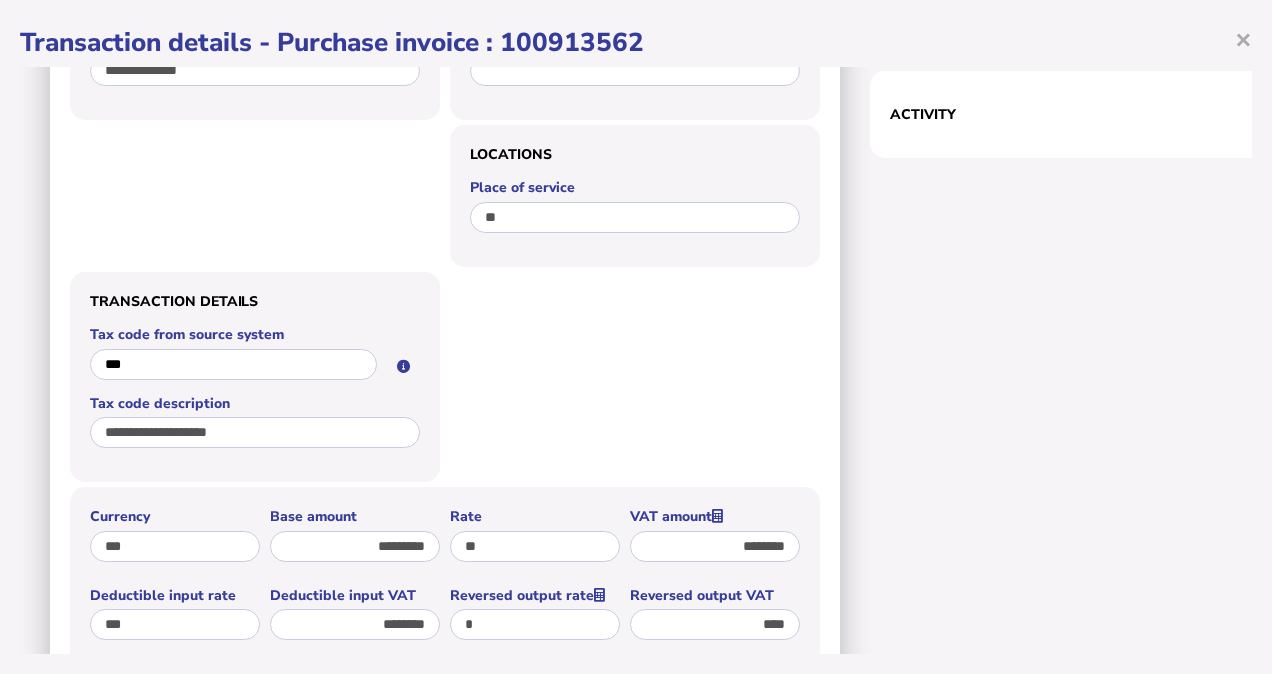 scroll, scrollTop: 933, scrollLeft: 0, axis: vertical 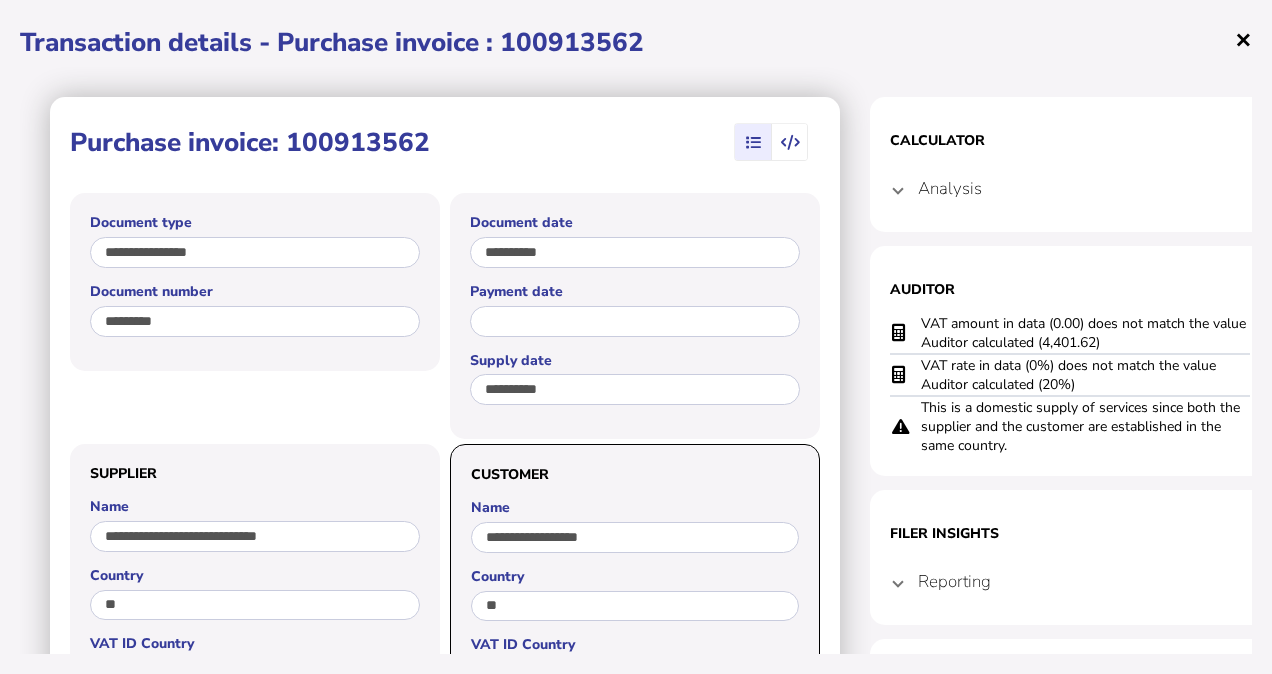 click on "×" at bounding box center (1243, 39) 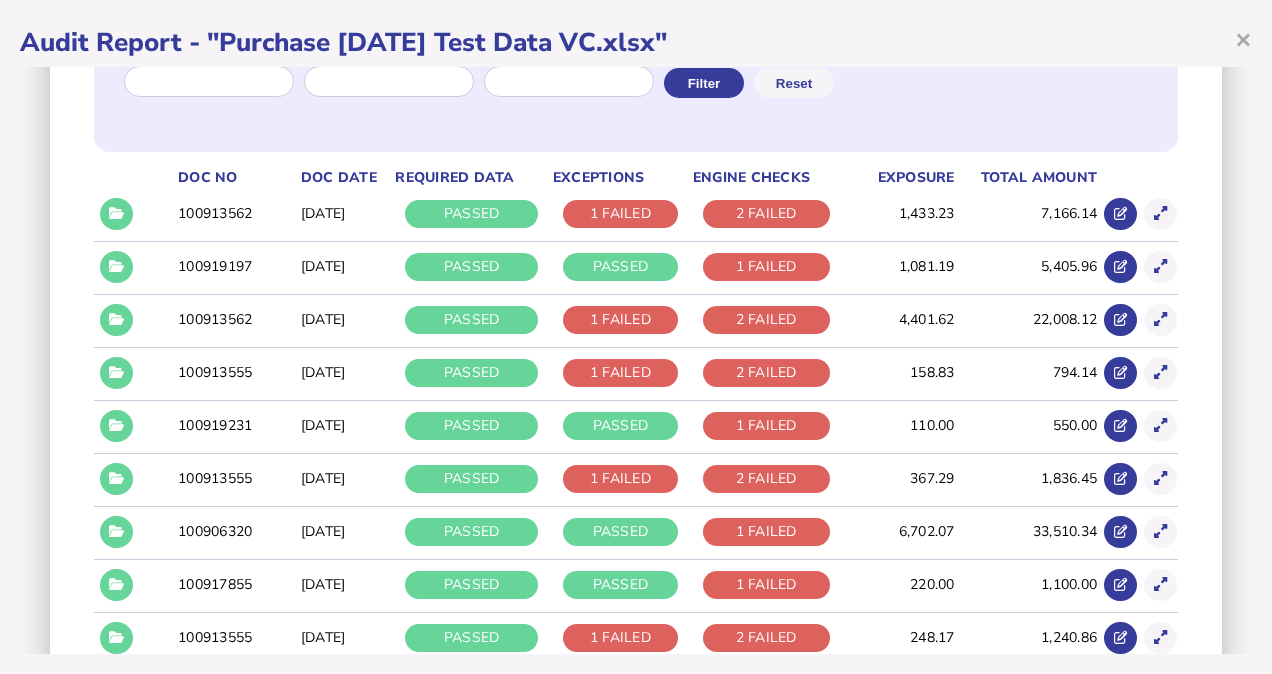 scroll, scrollTop: 308, scrollLeft: 0, axis: vertical 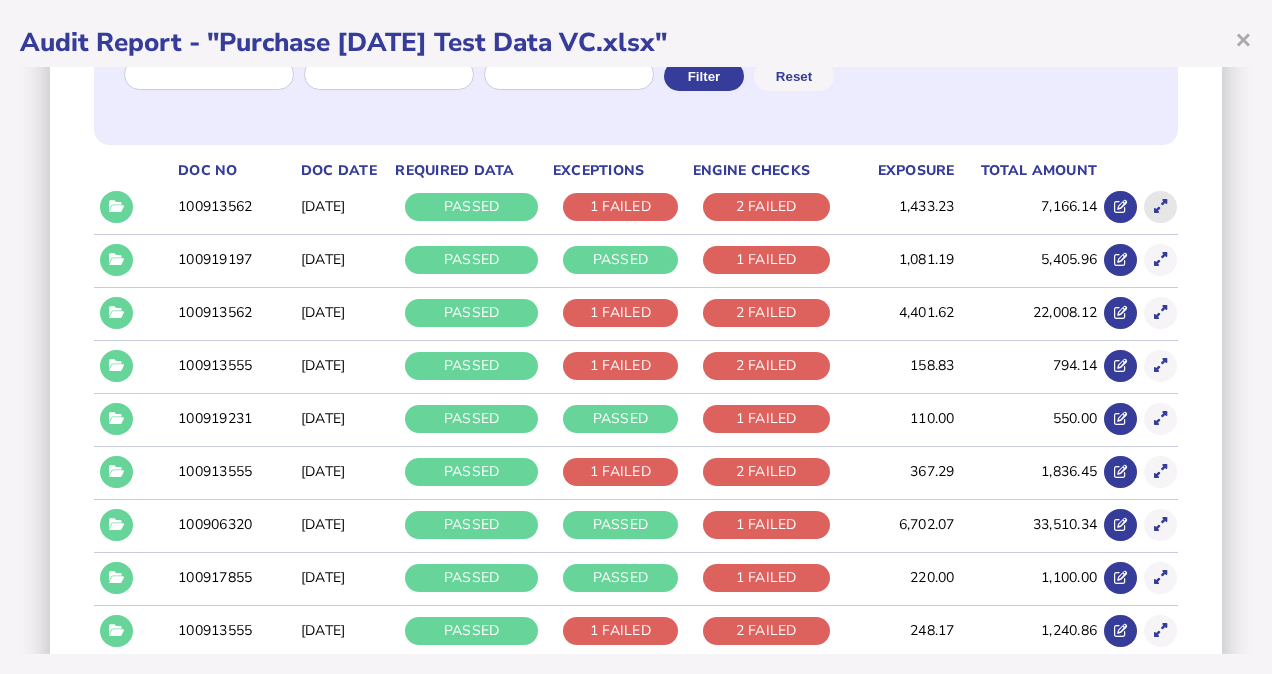 click at bounding box center [1160, 206] 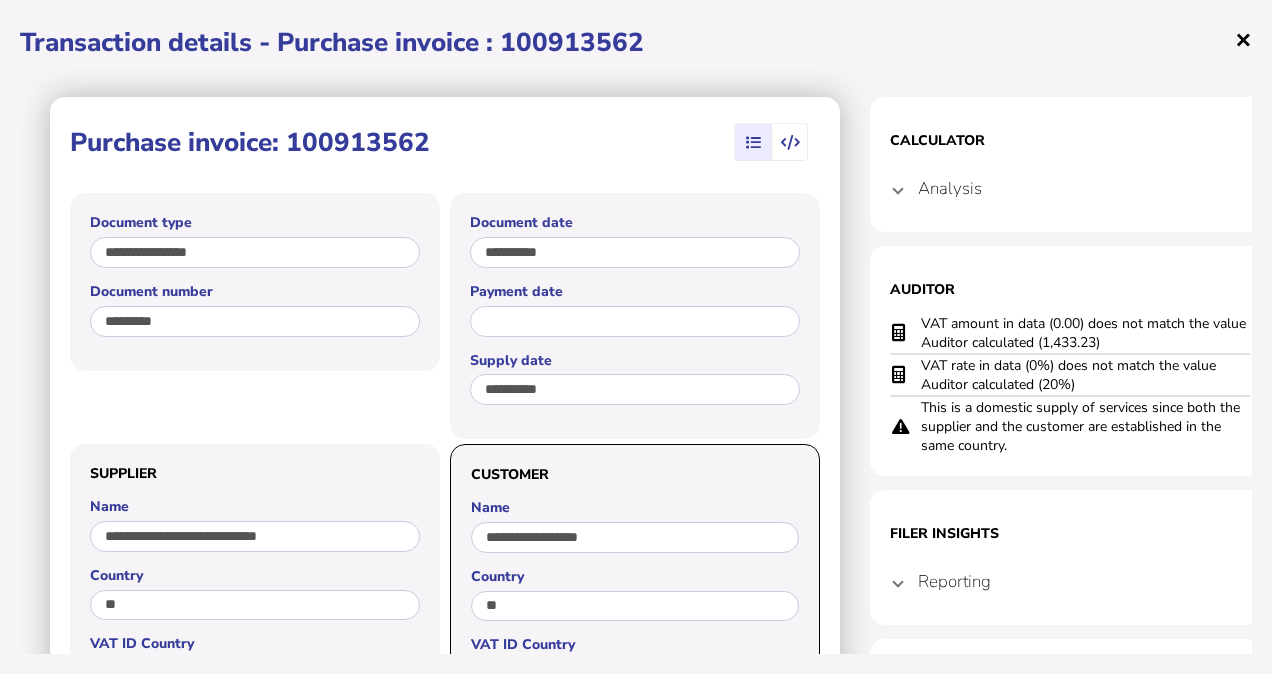 click on "×" at bounding box center [1243, 39] 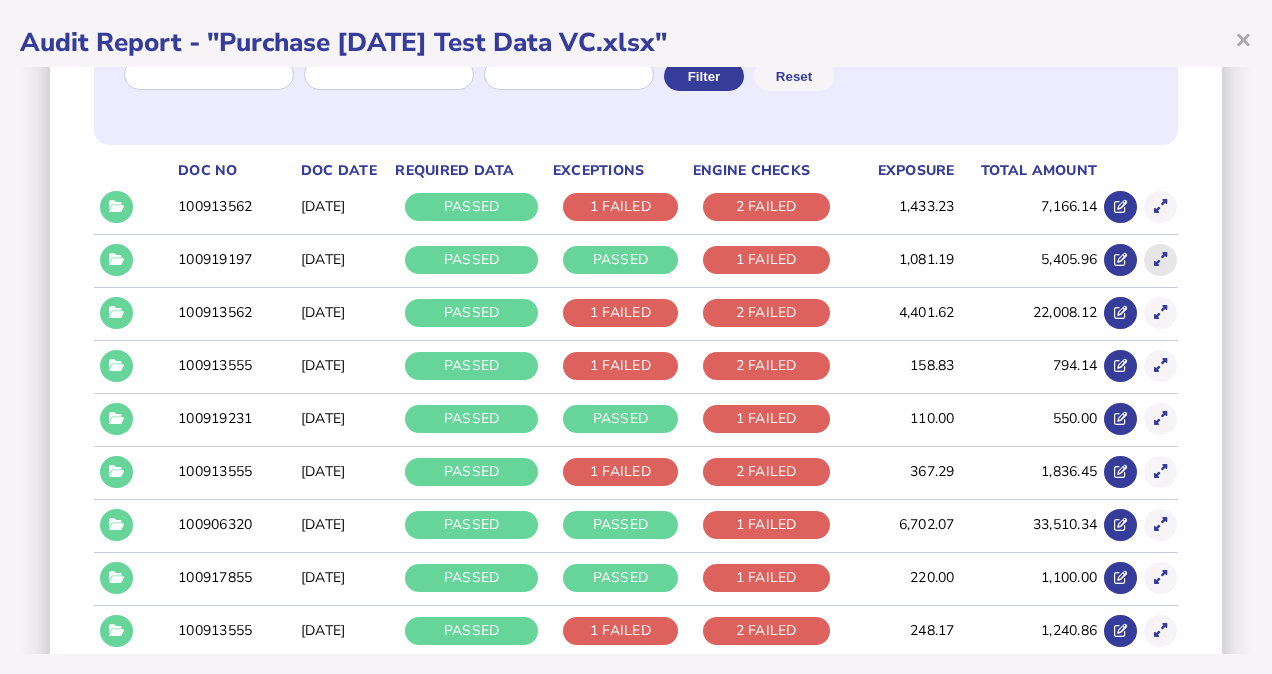 click at bounding box center [1160, 259] 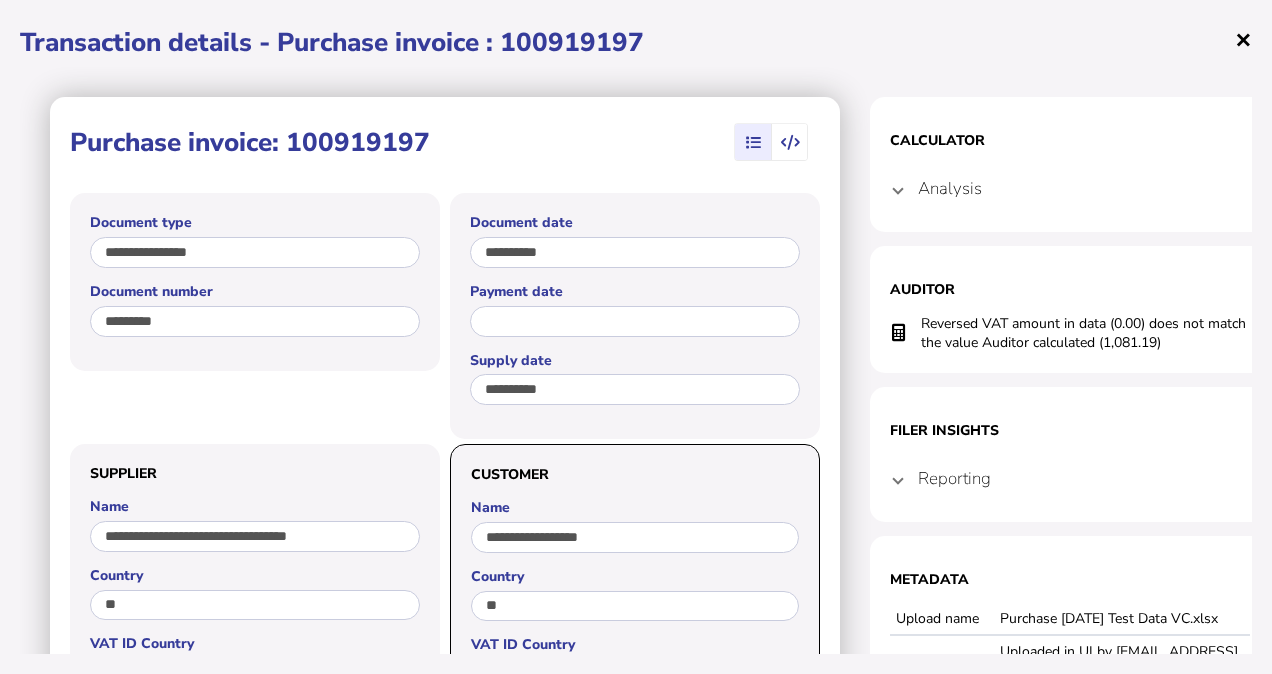 click on "×" at bounding box center (1243, 39) 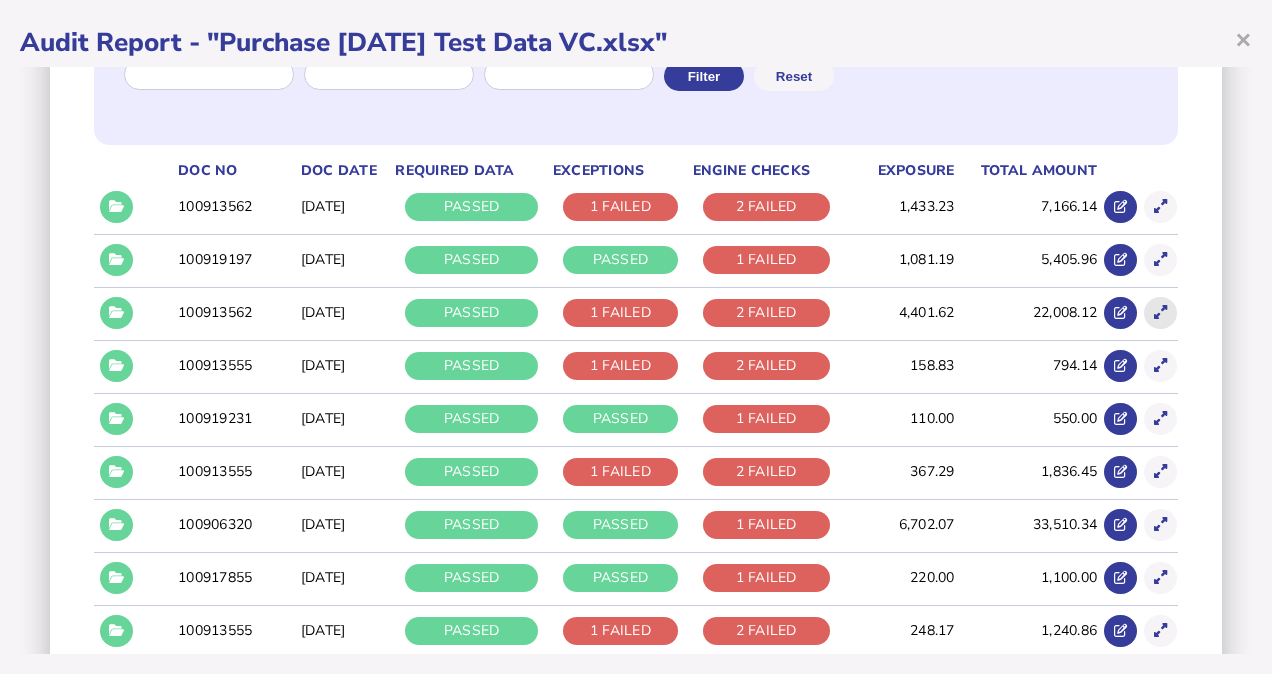 click at bounding box center (1160, 312) 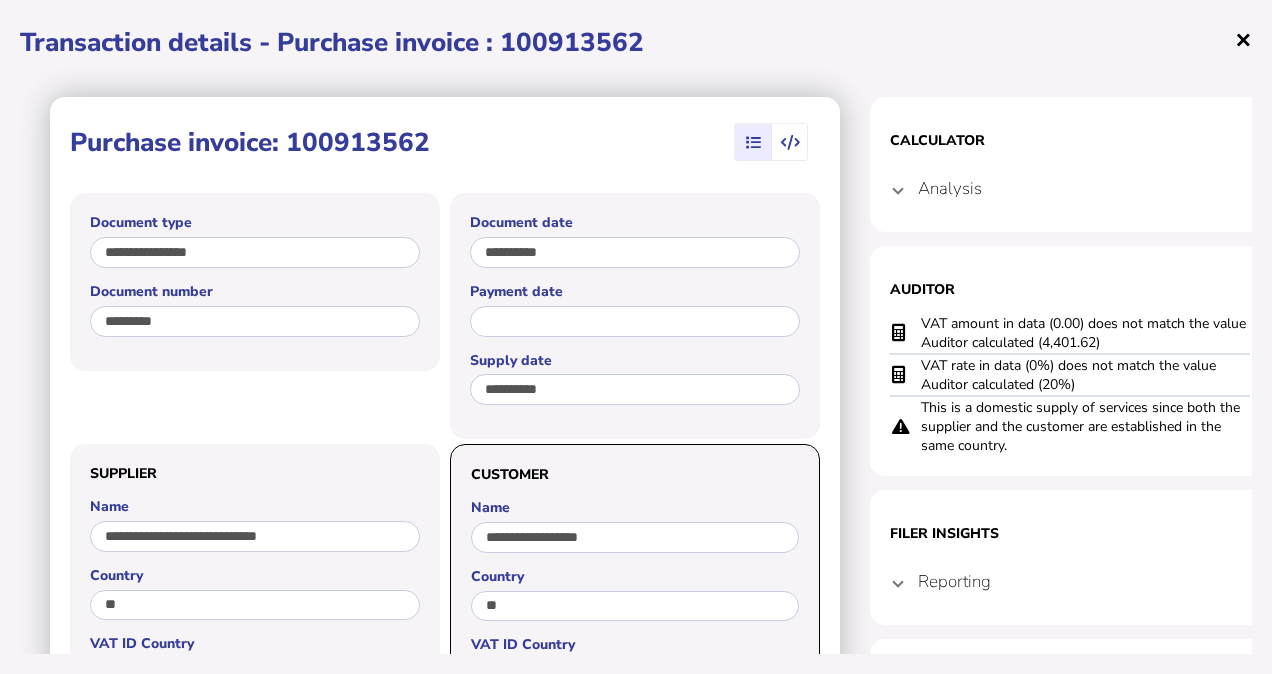click on "×" at bounding box center [1243, 39] 